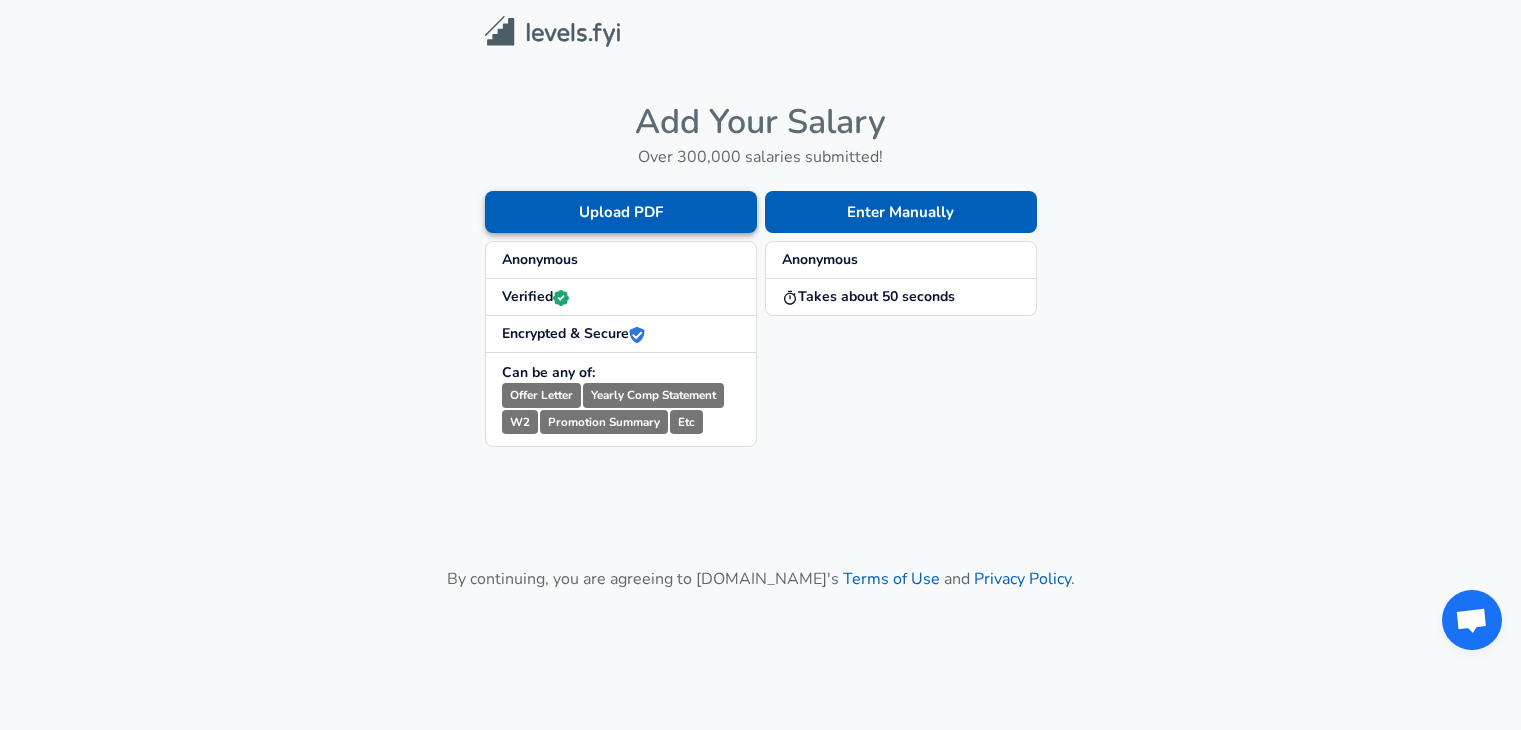 scroll, scrollTop: 0, scrollLeft: 0, axis: both 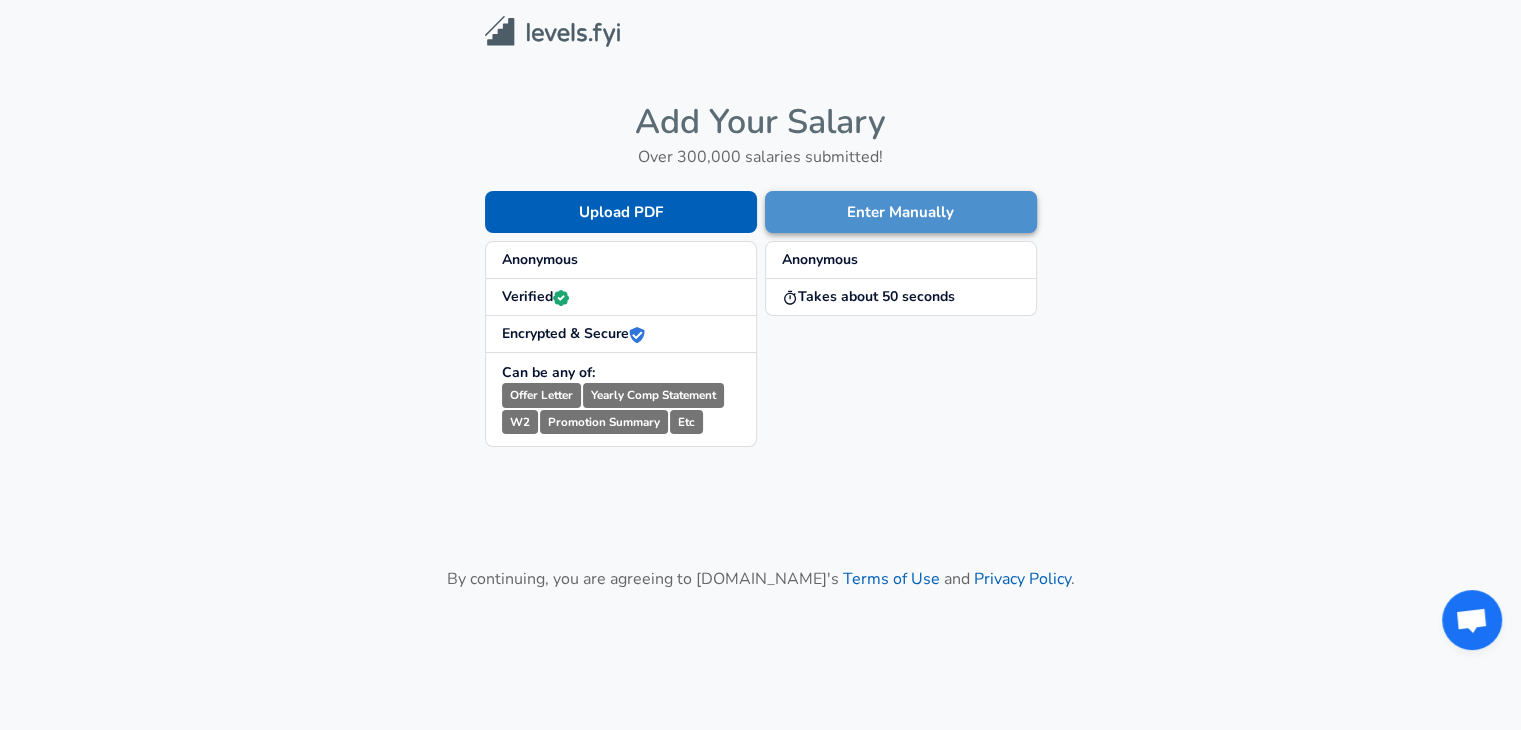 click on "Enter Manually" at bounding box center [901, 212] 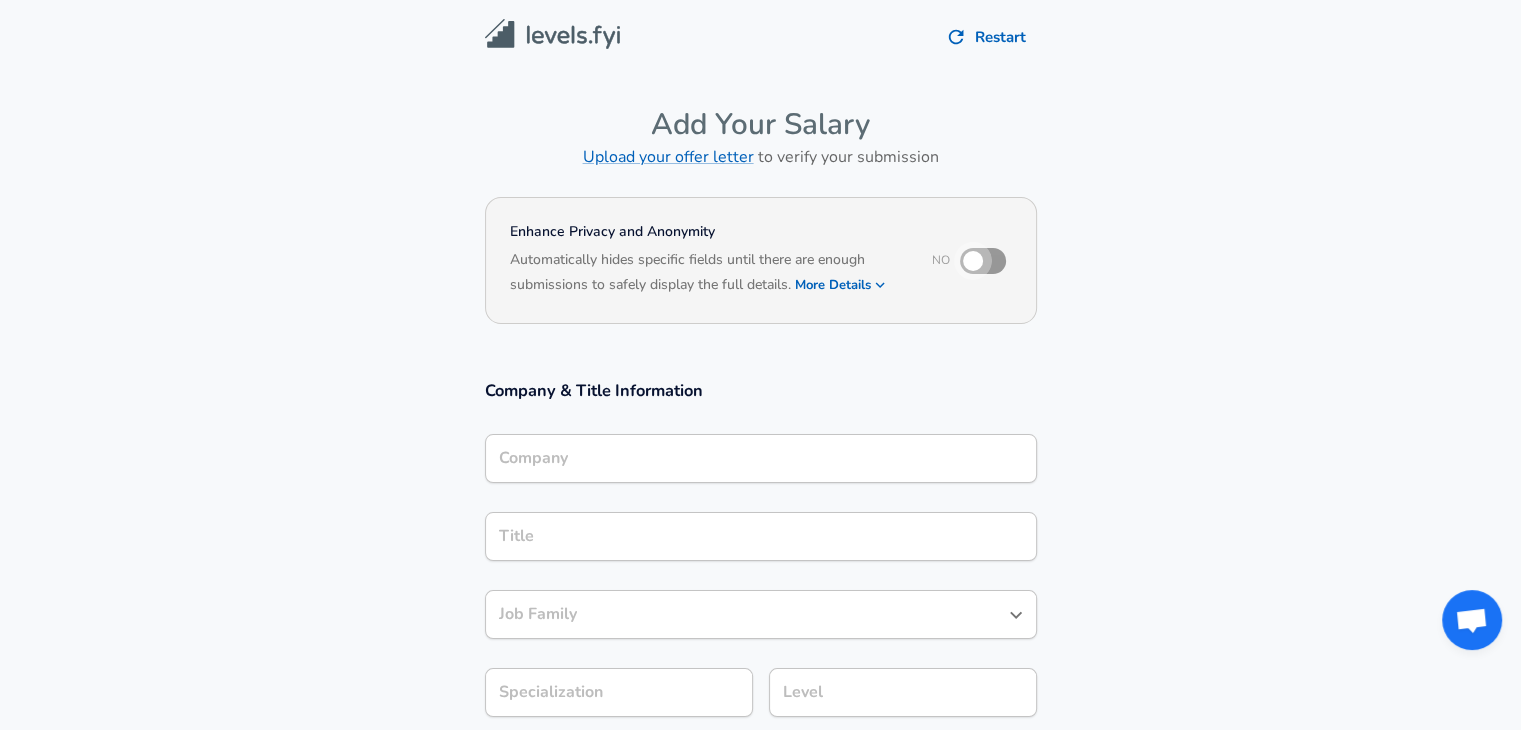 click at bounding box center (973, 261) 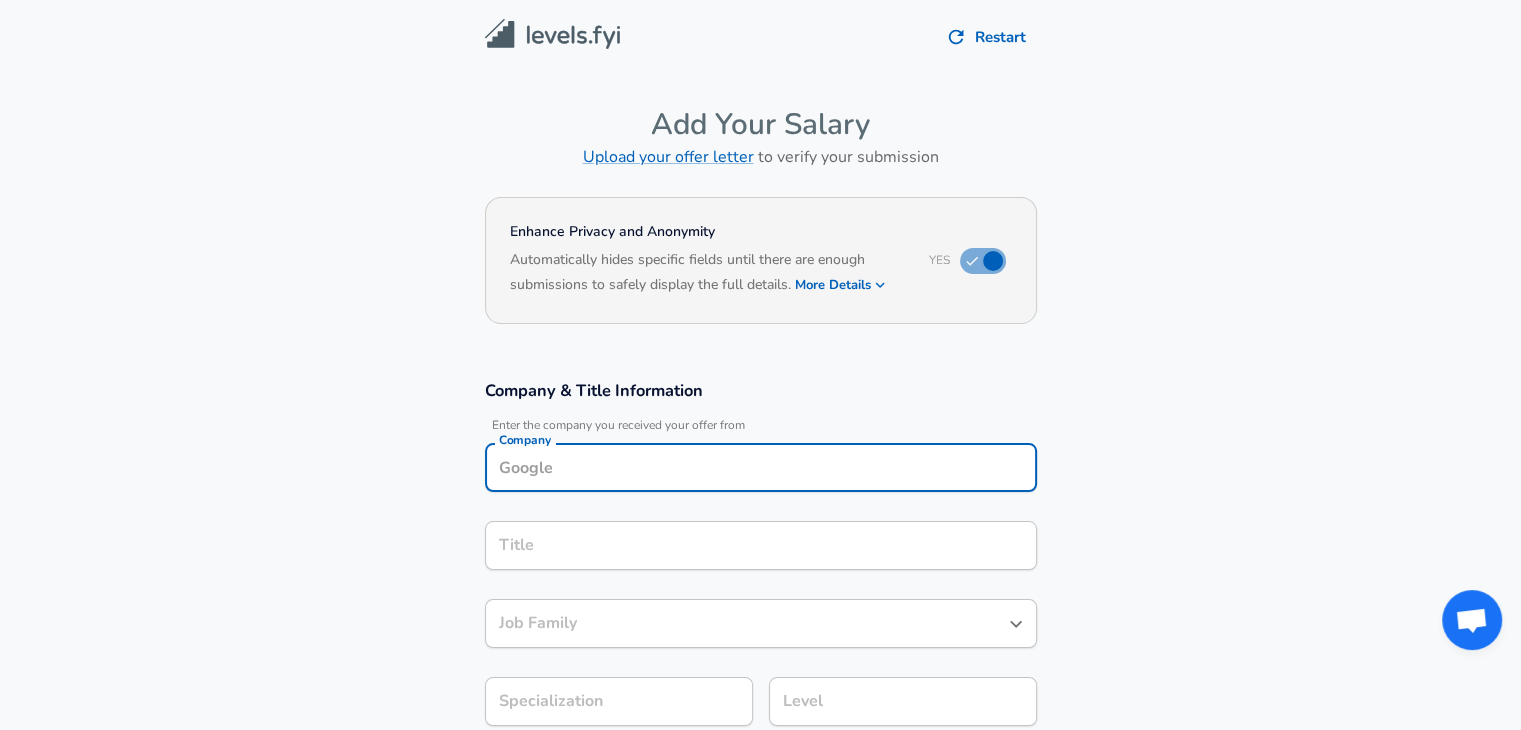 scroll, scrollTop: 20, scrollLeft: 0, axis: vertical 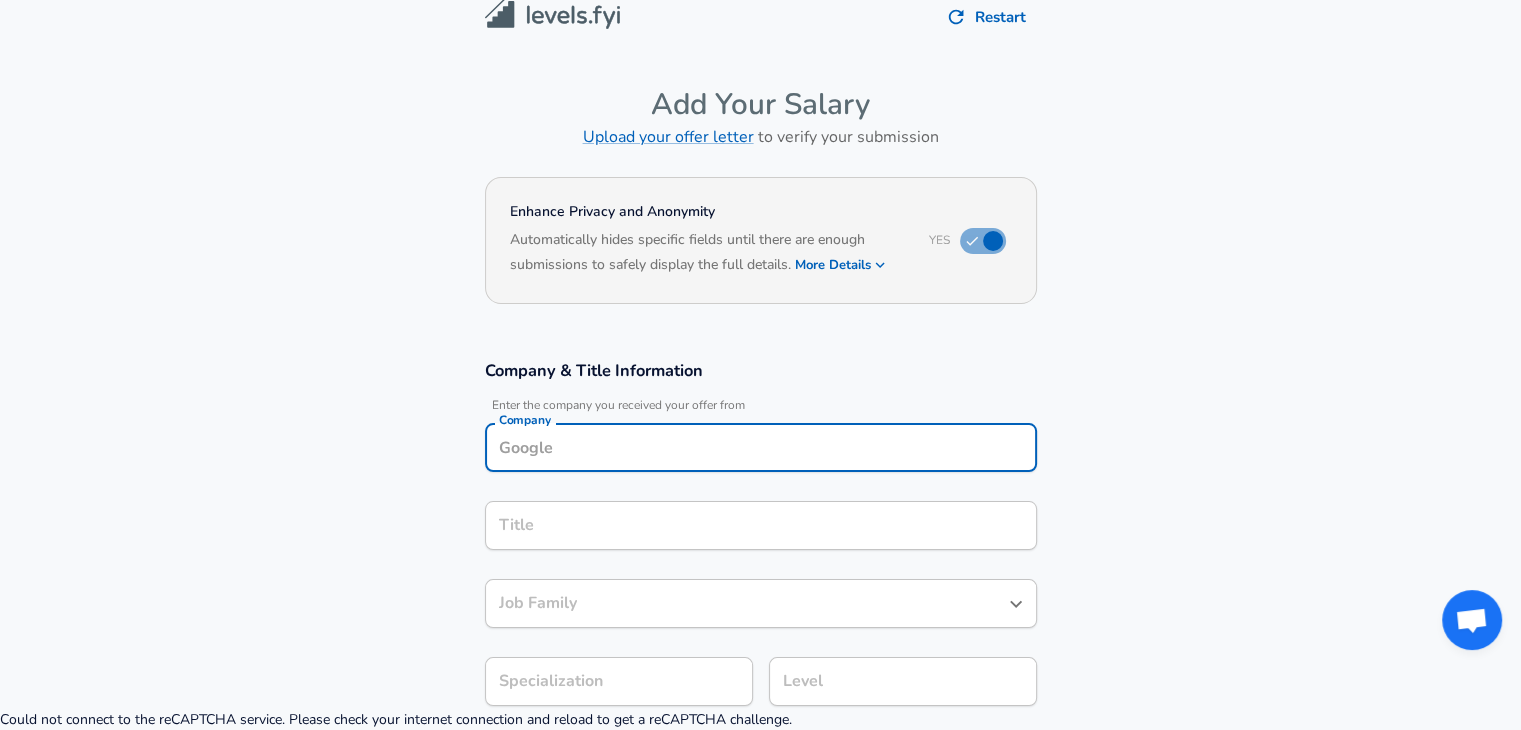 click on "Company" at bounding box center [761, 447] 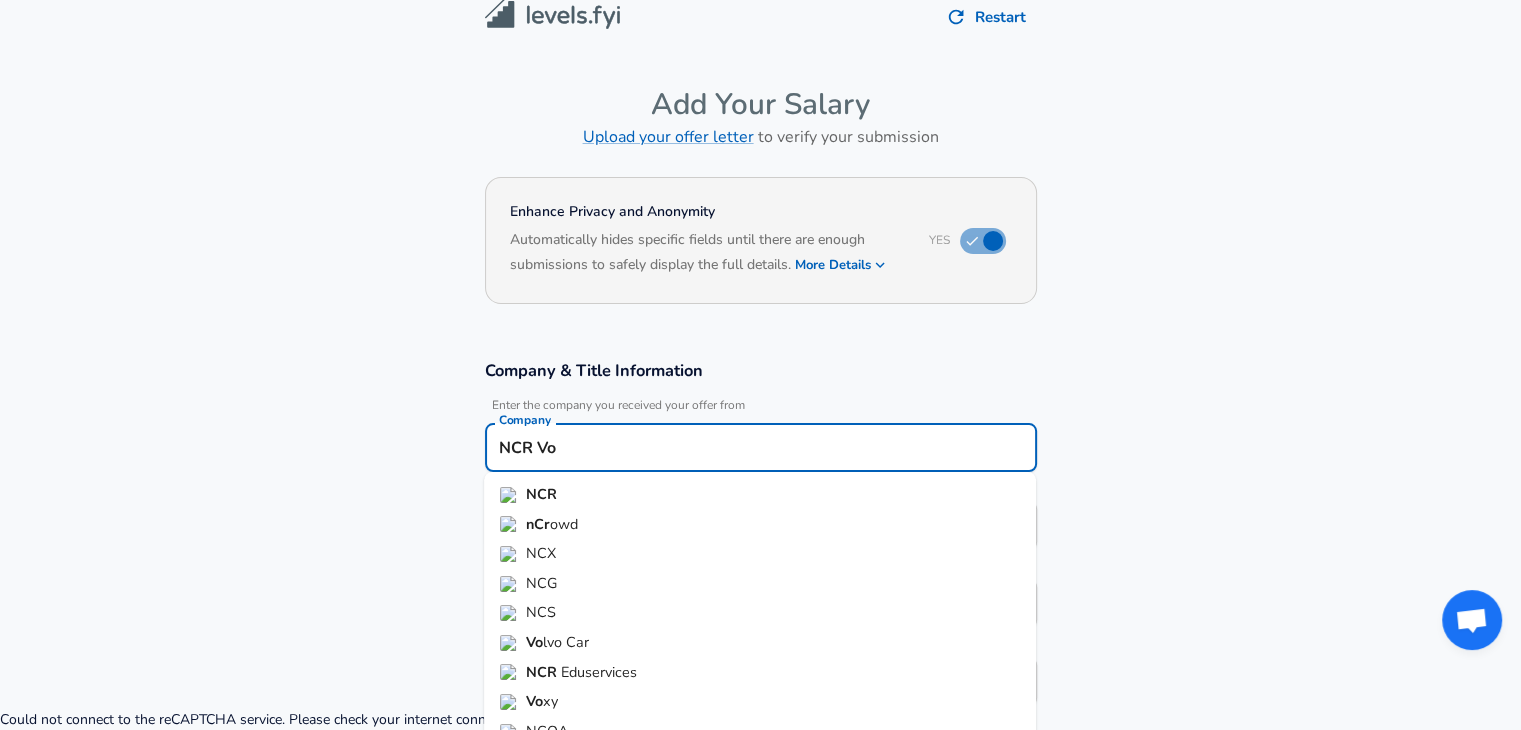 click on "NCR" at bounding box center (760, 495) 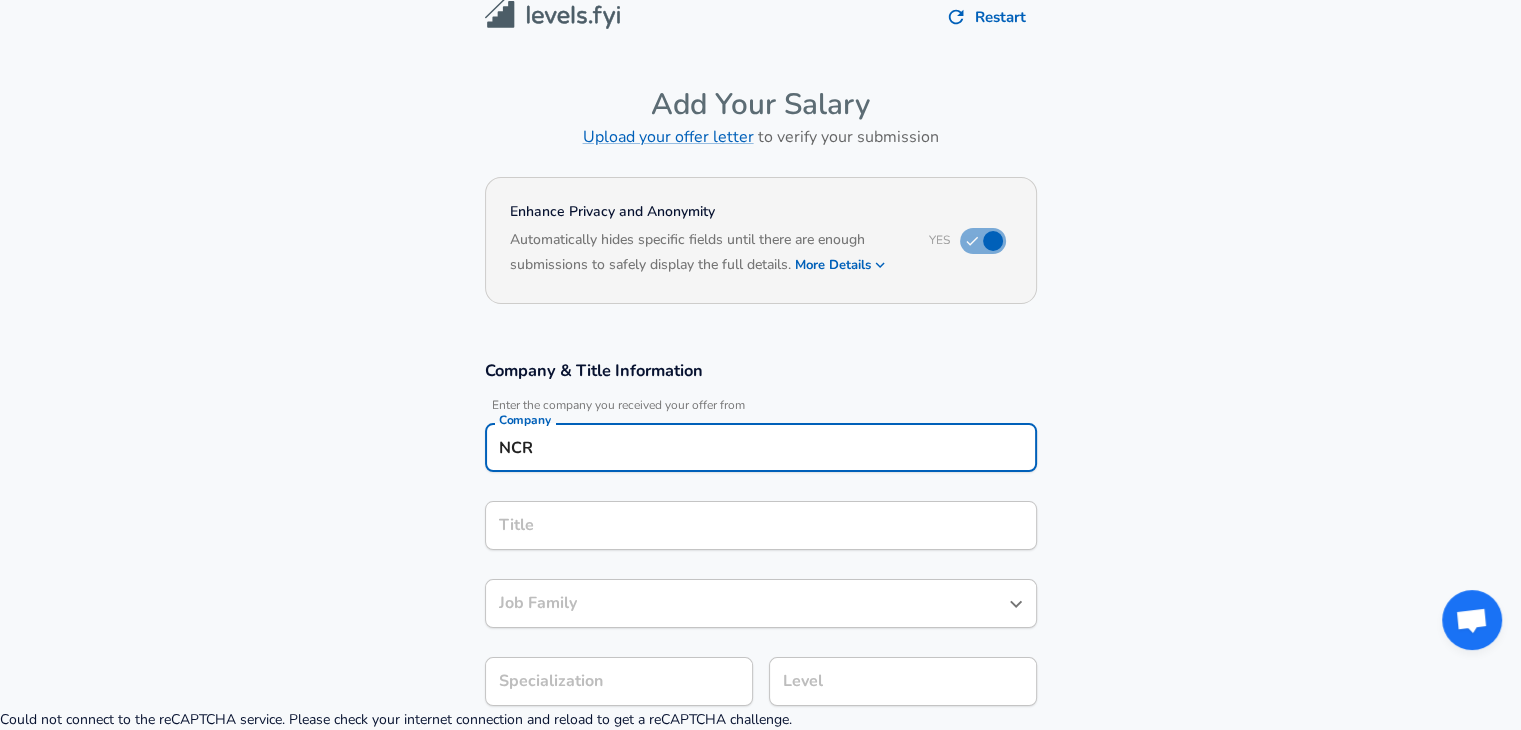 type on "NCR" 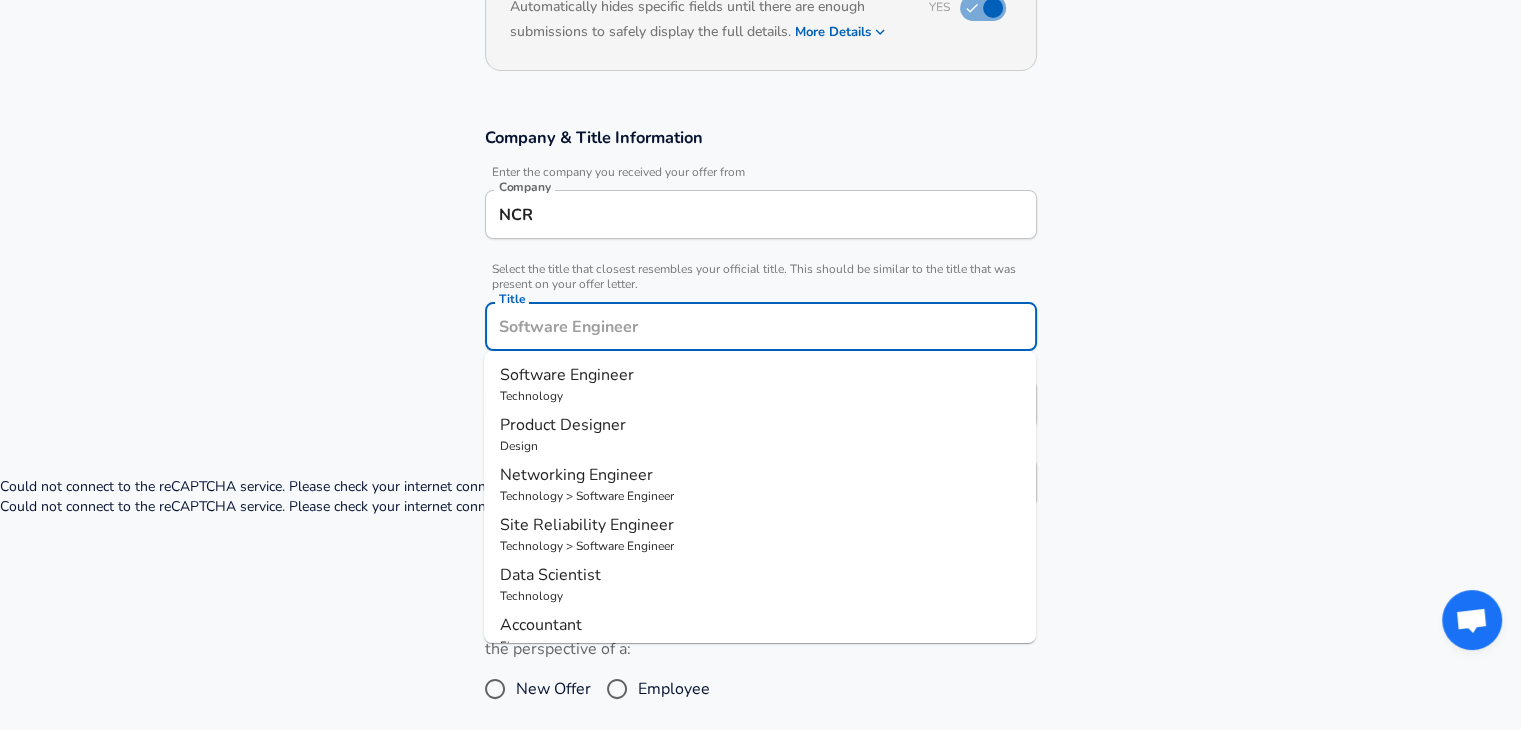 scroll, scrollTop: 256, scrollLeft: 0, axis: vertical 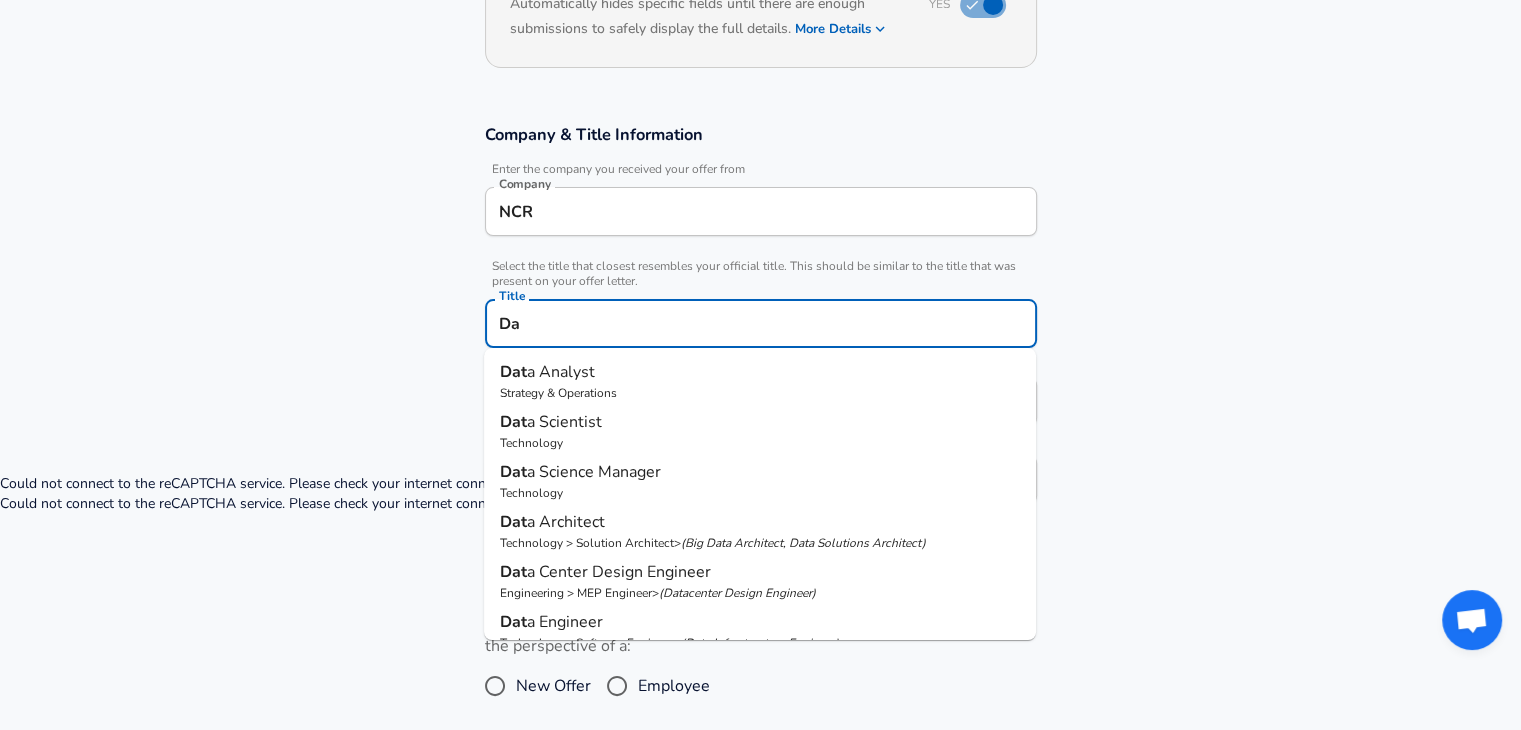 type on "D" 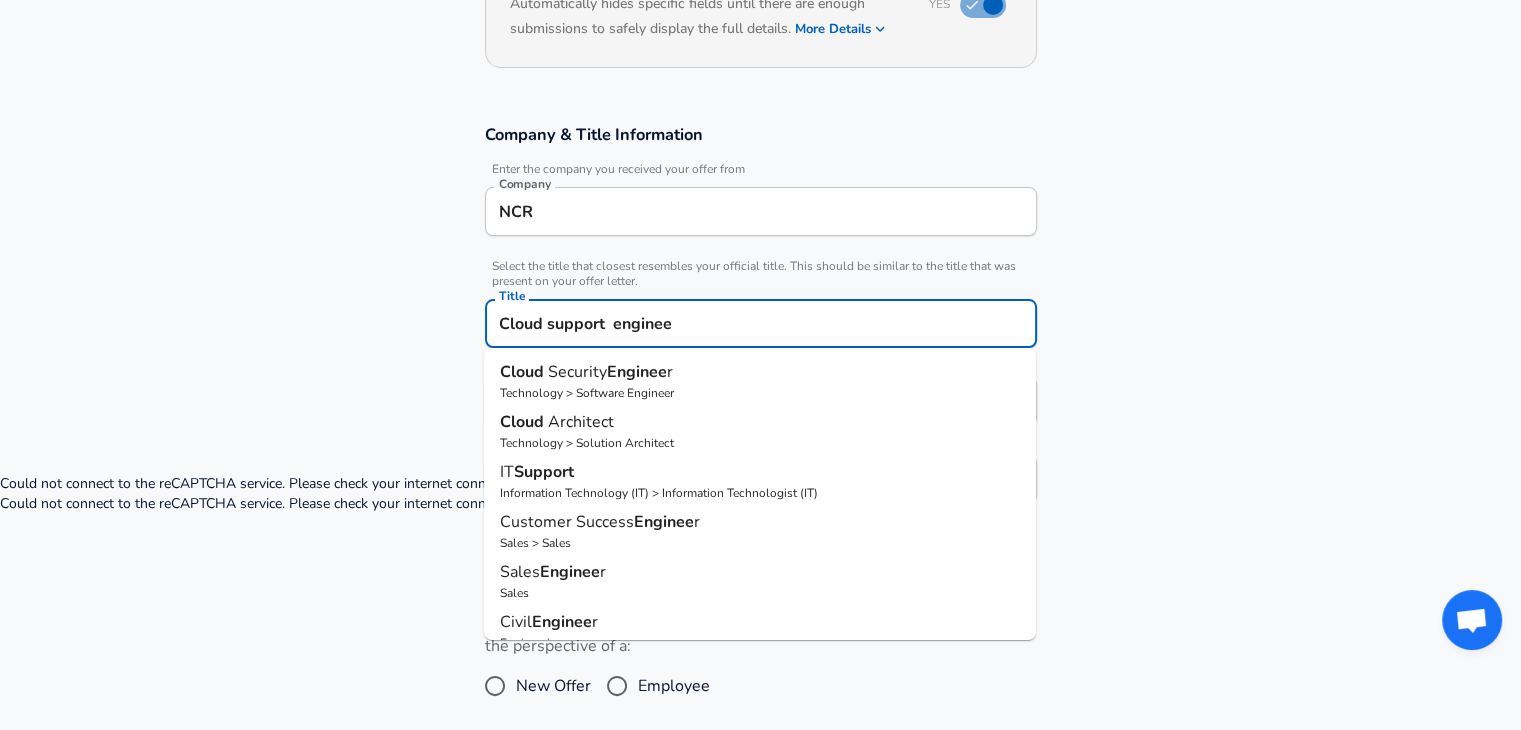 type on "Cloud support  engineer" 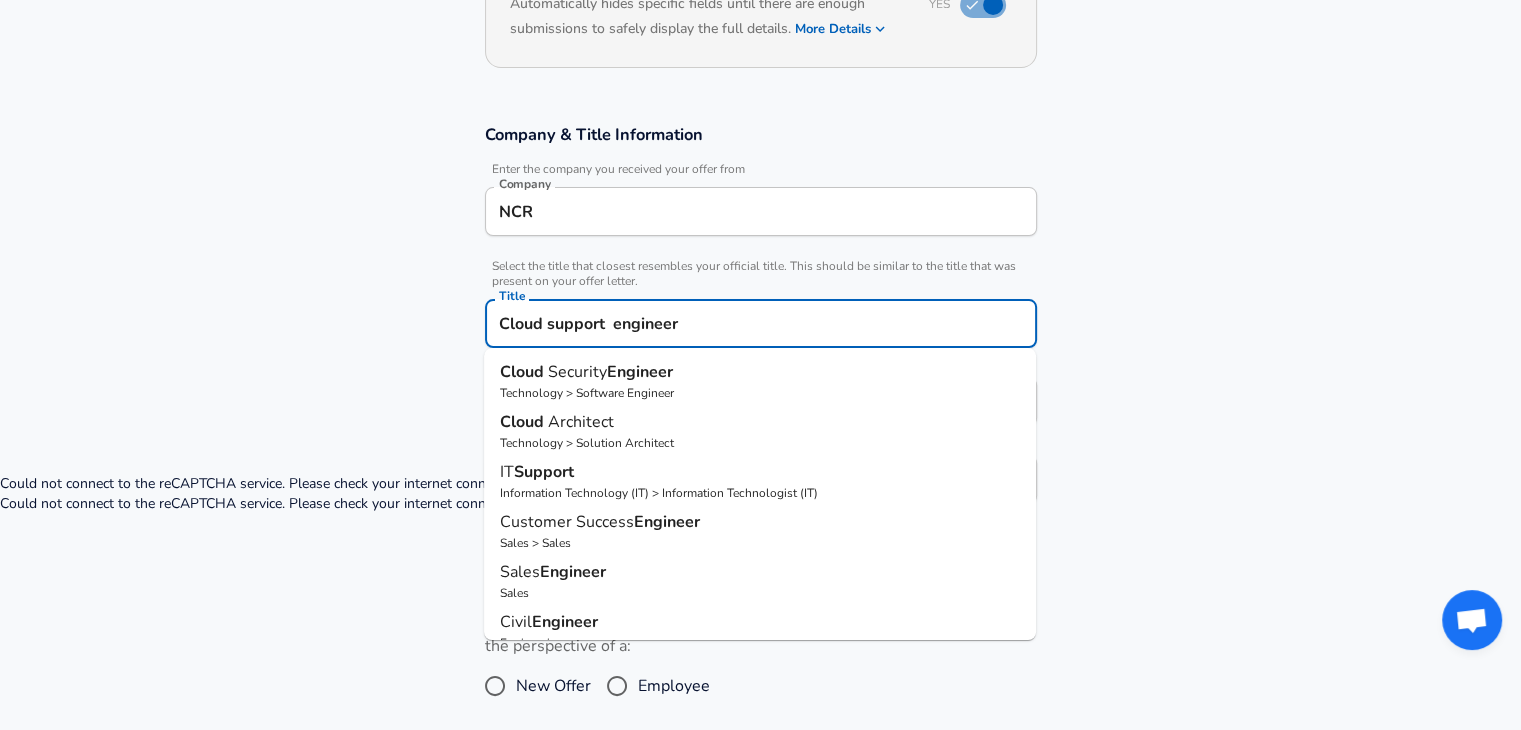 click on "Submit Salary" at bounding box center (765, 847) 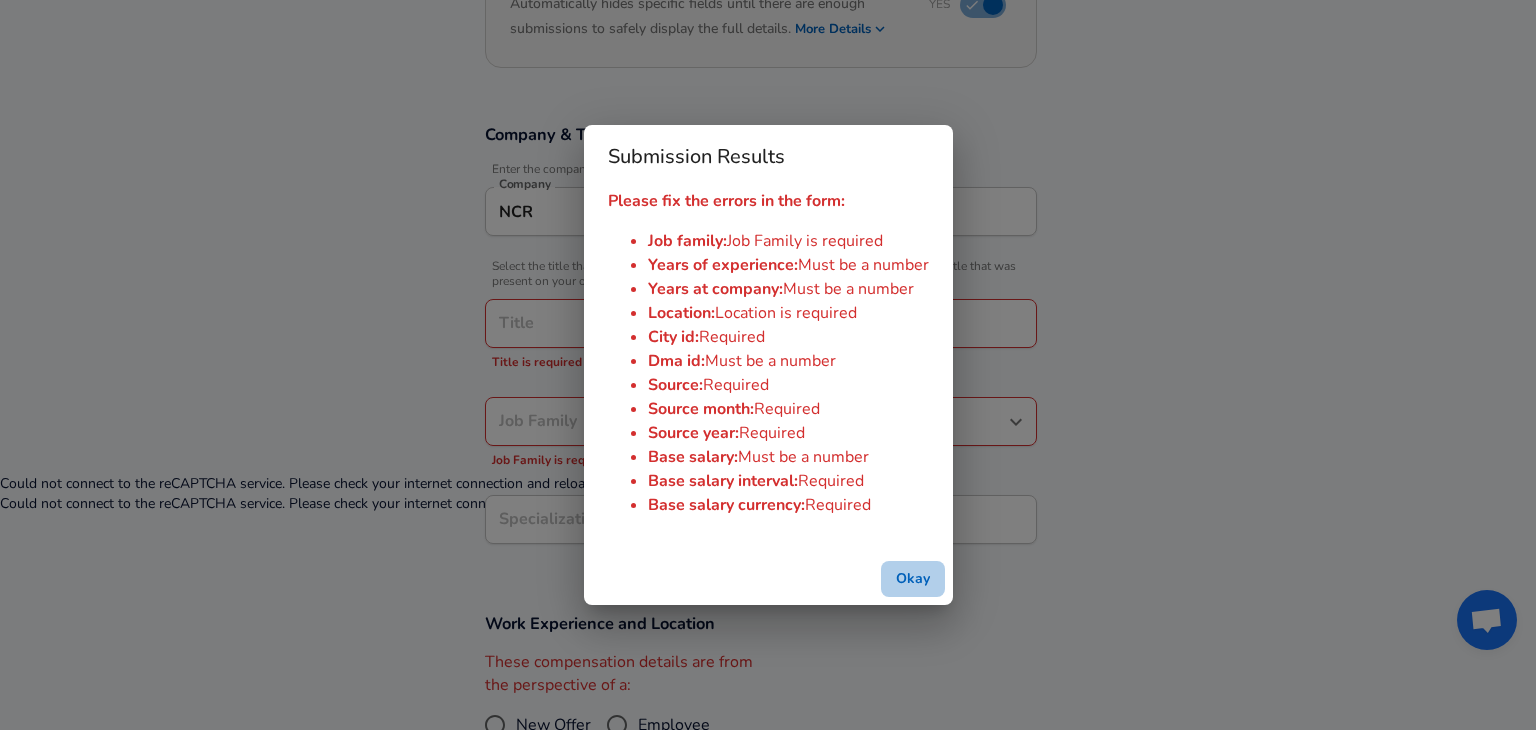 click on "Okay" at bounding box center (913, 579) 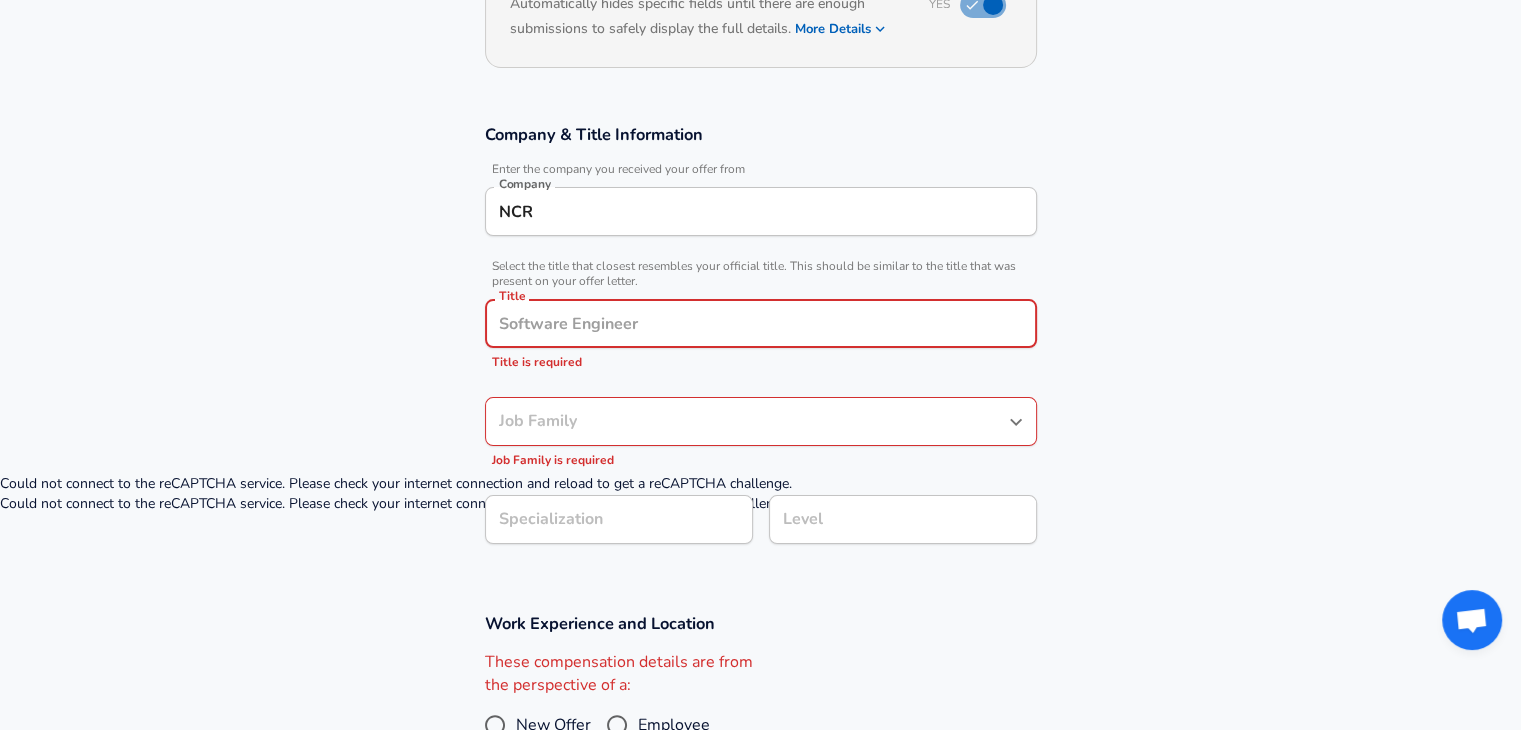 click on "Title" at bounding box center [761, 323] 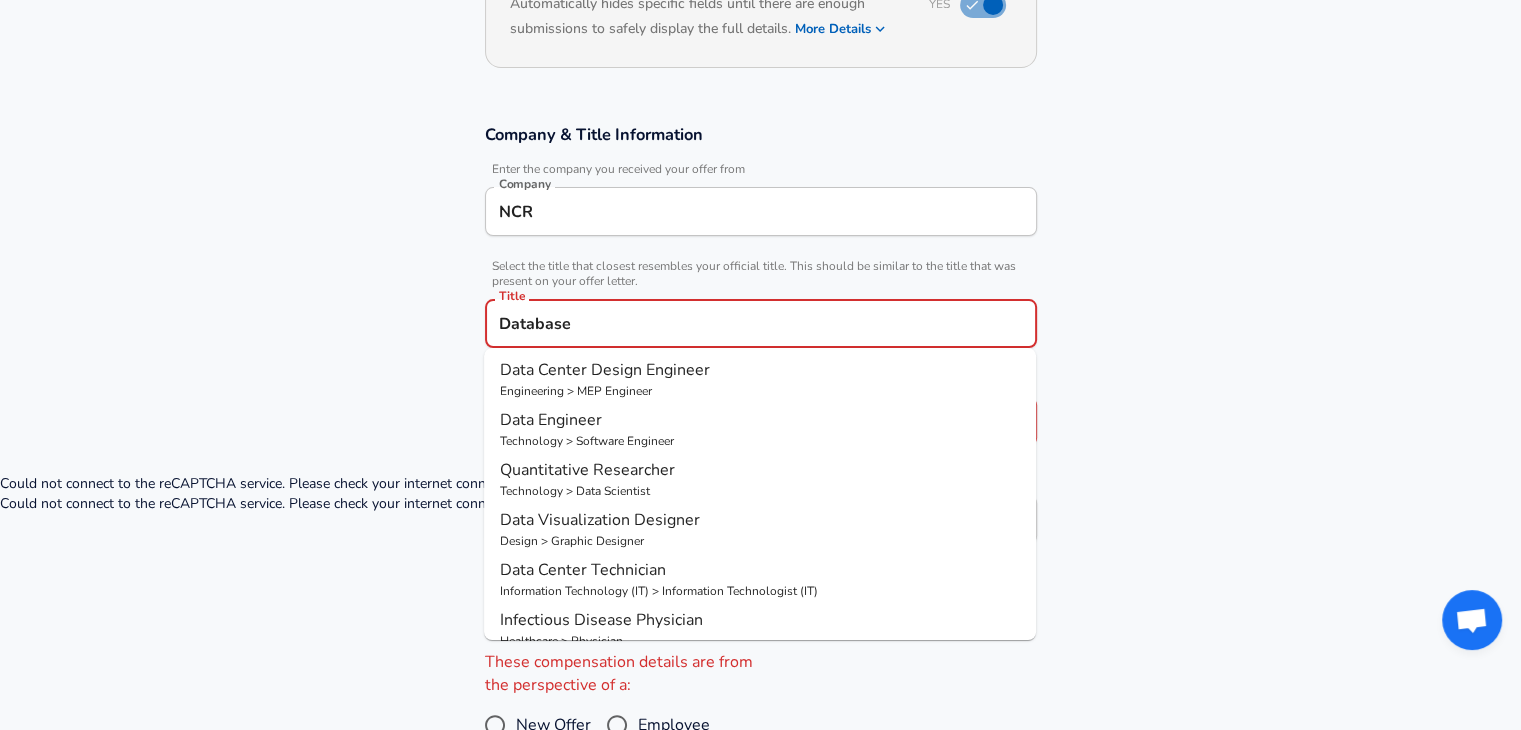scroll, scrollTop: 224, scrollLeft: 0, axis: vertical 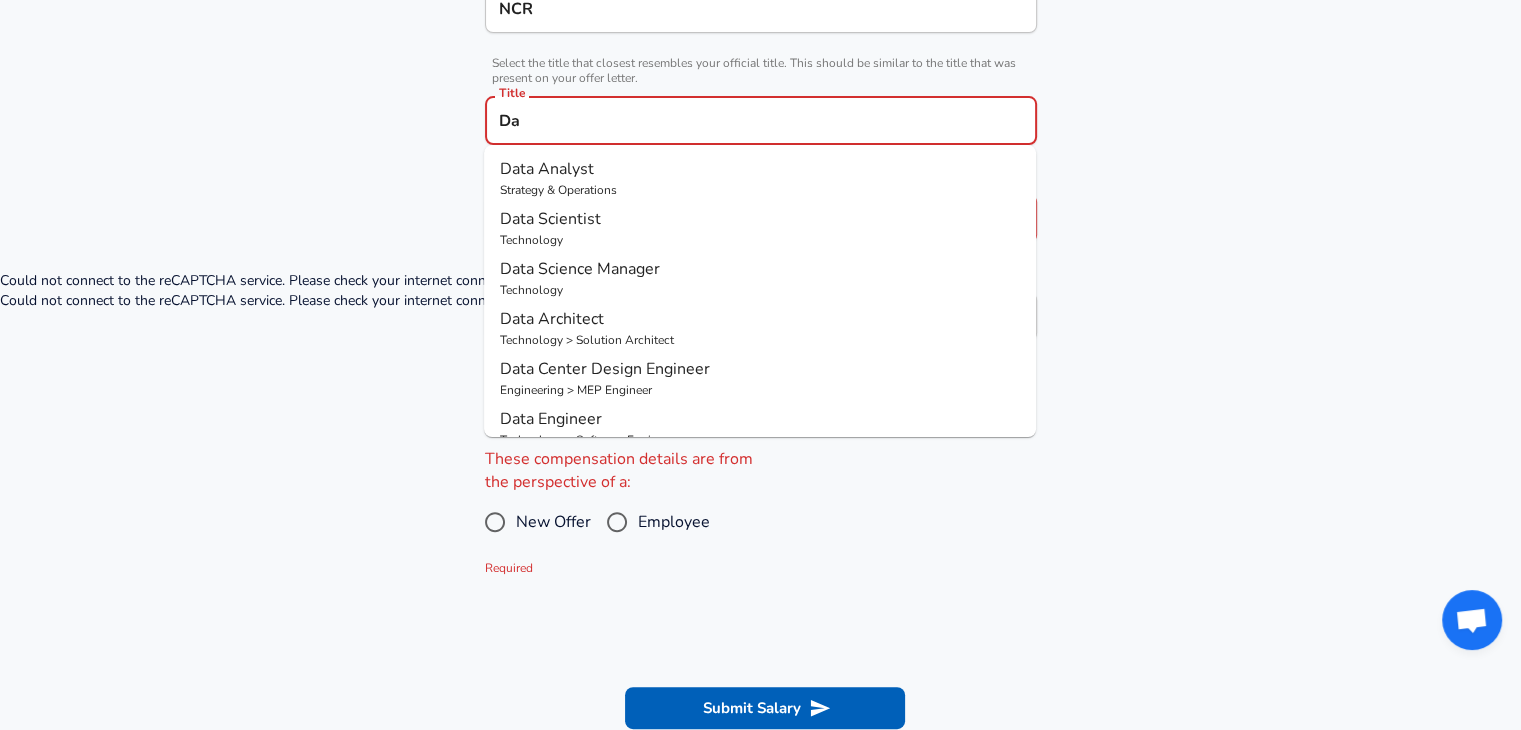 type on "D" 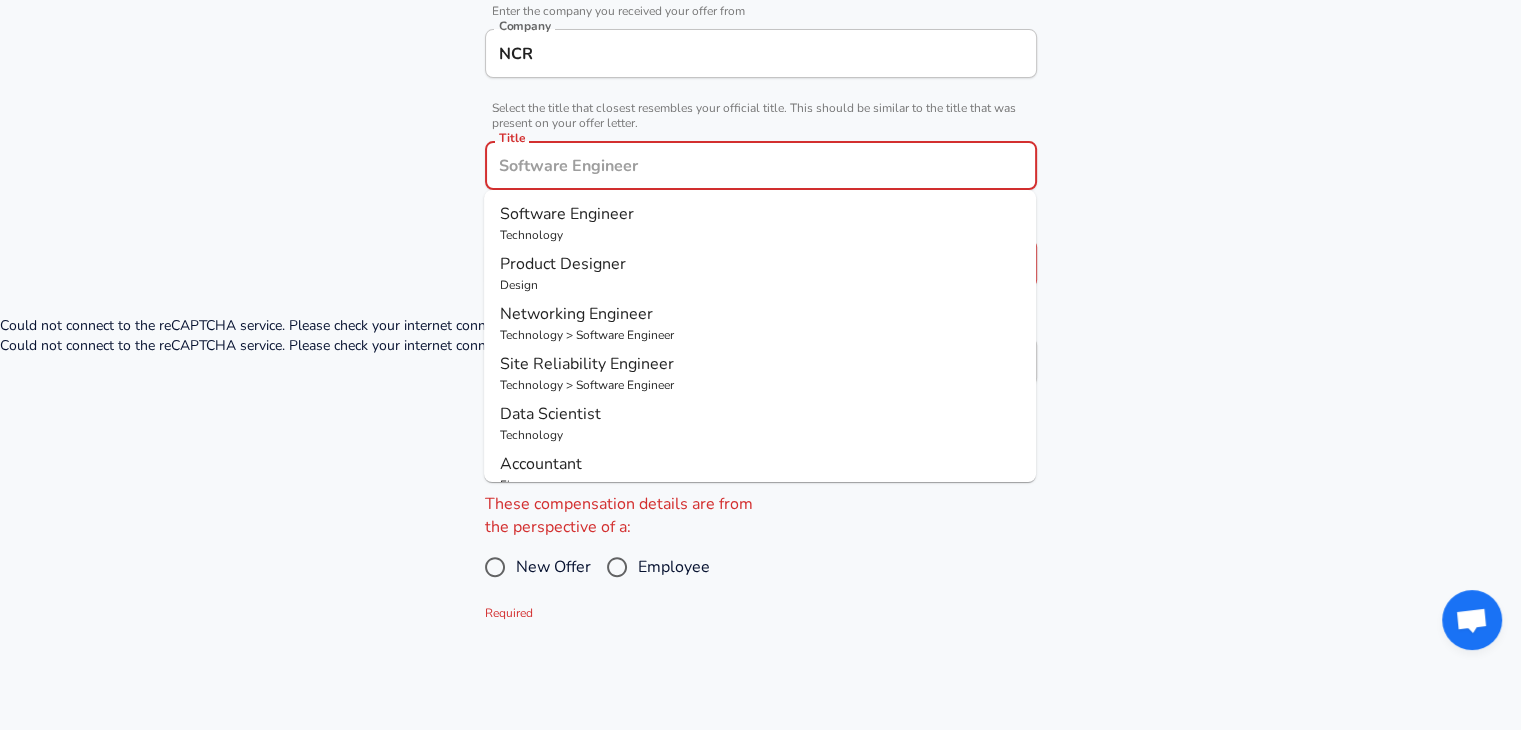 scroll, scrollTop: 415, scrollLeft: 0, axis: vertical 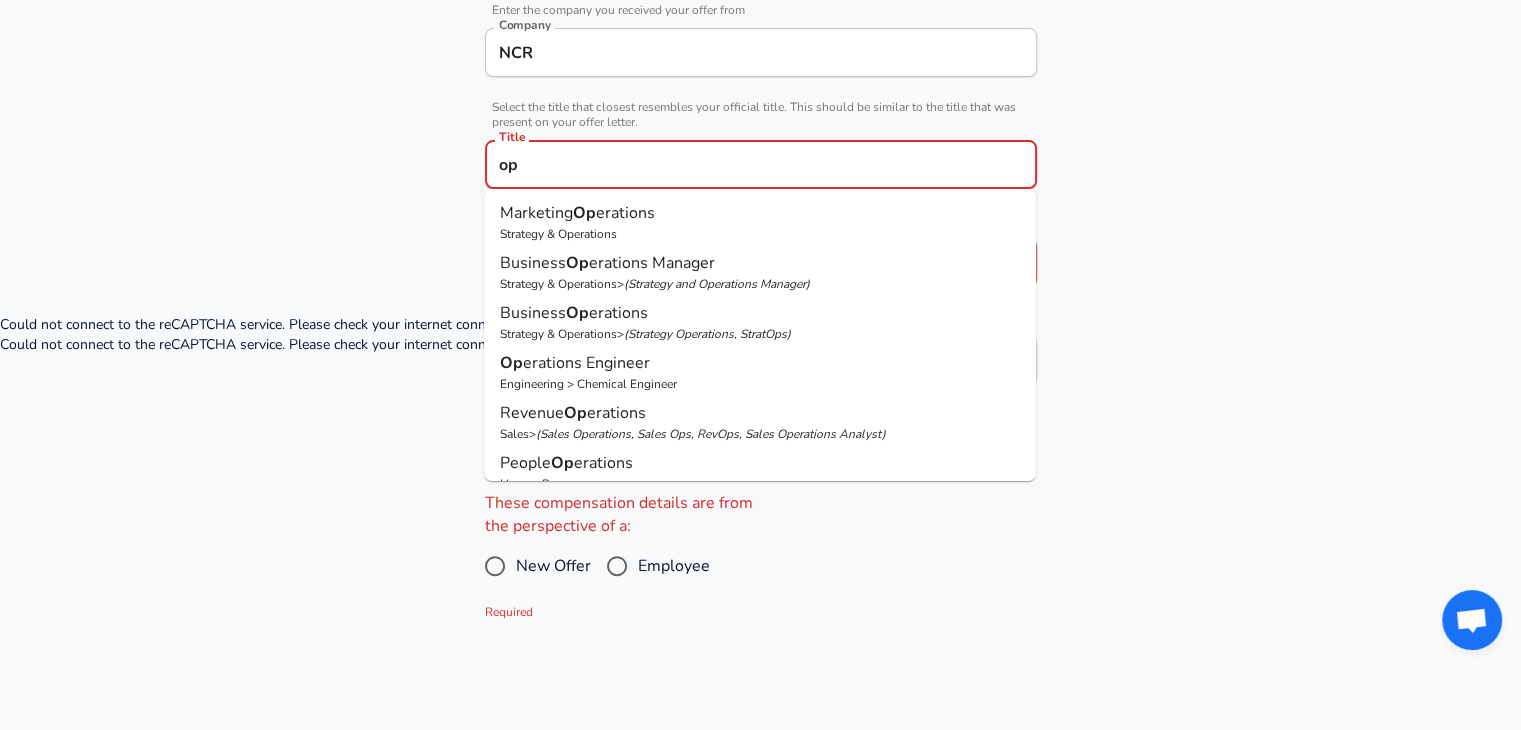 type on "o" 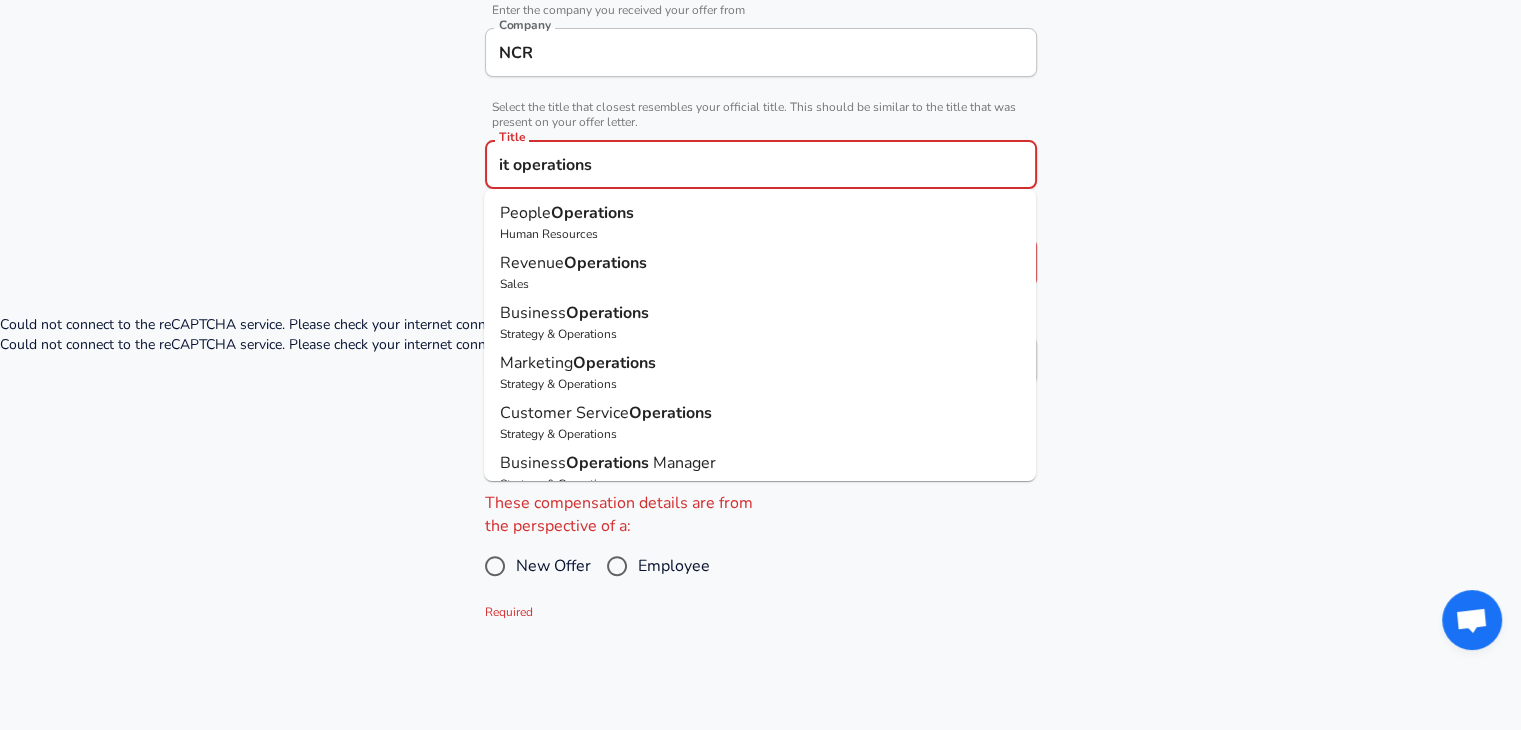 scroll, scrollTop: 224, scrollLeft: 0, axis: vertical 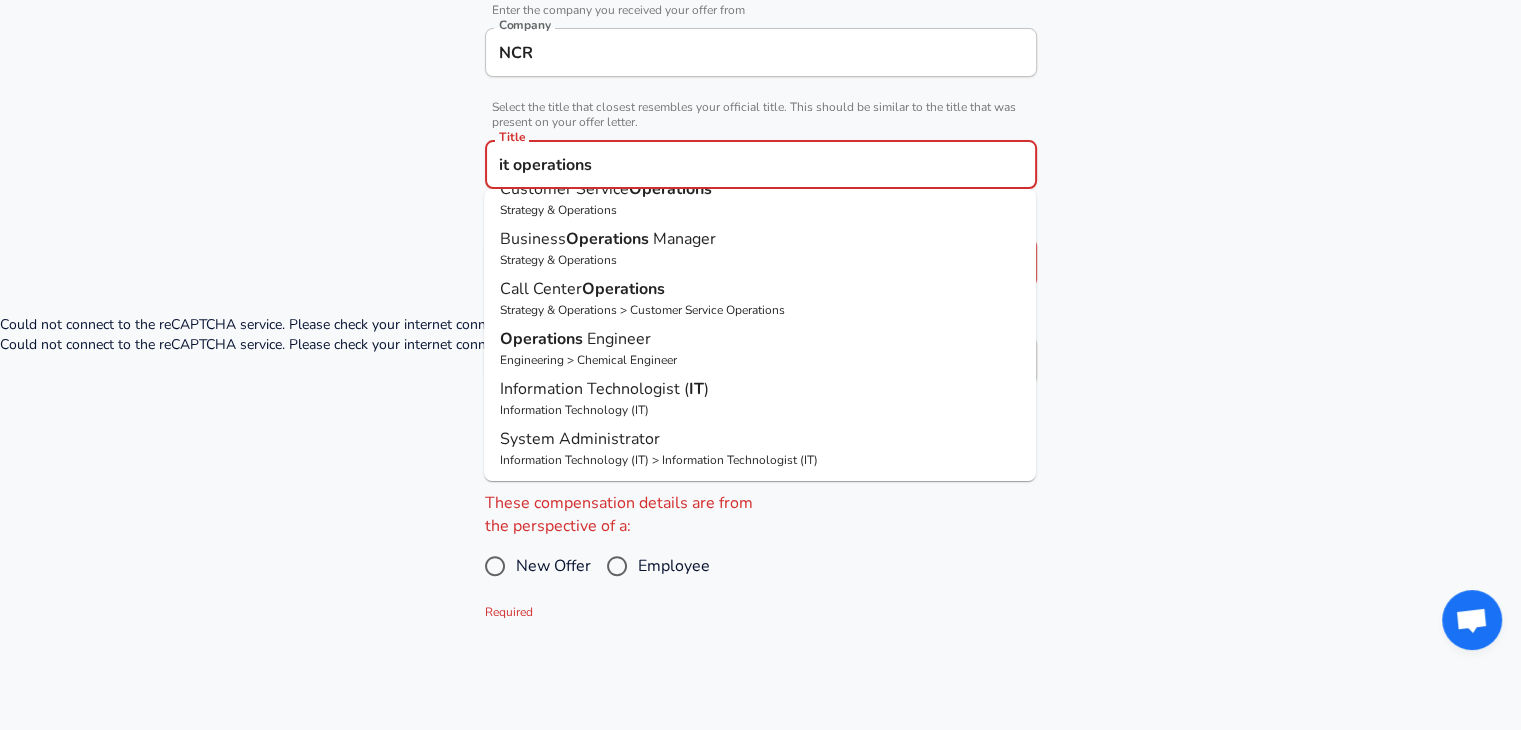 click on "System Administrator" at bounding box center (760, 439) 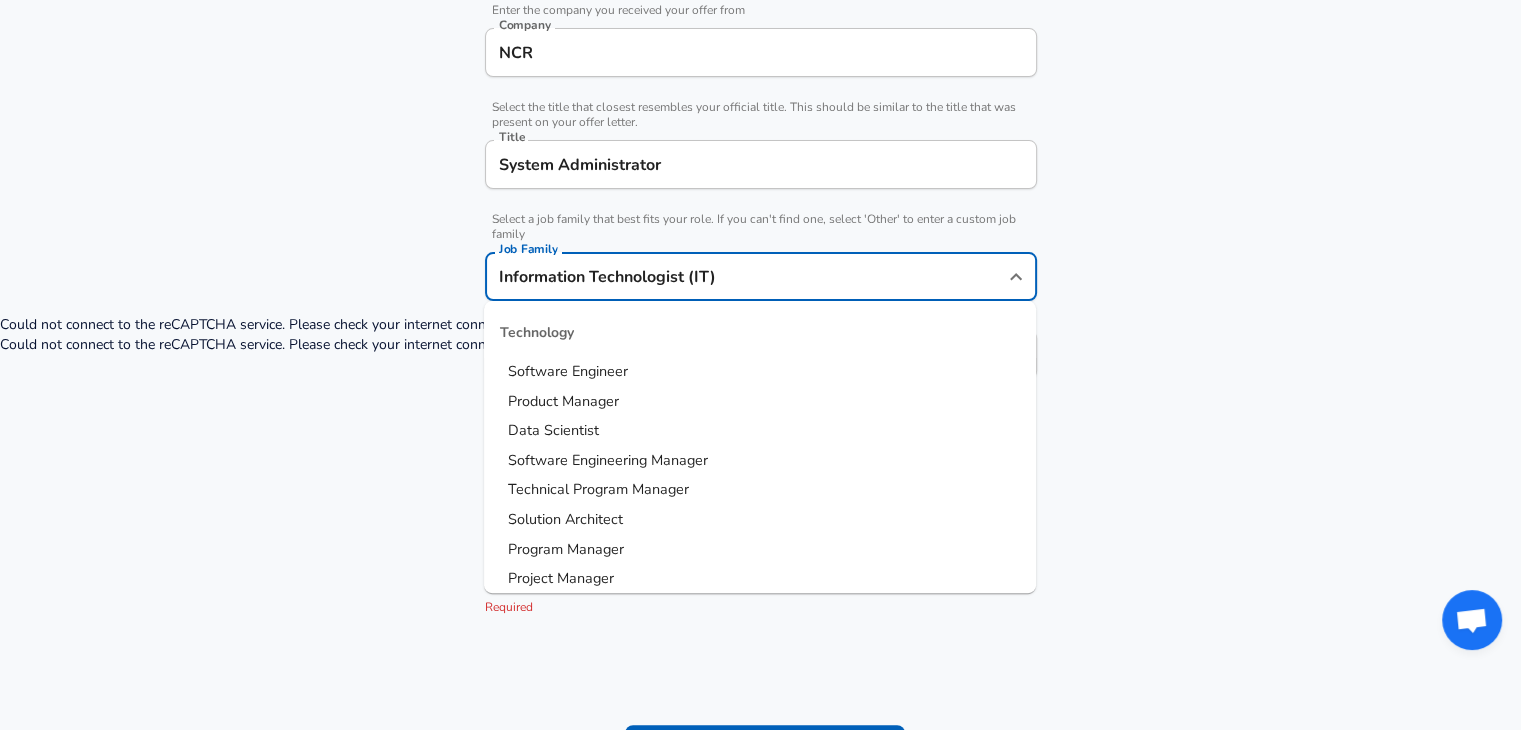 click on "Information Technologist (IT)" at bounding box center (746, 276) 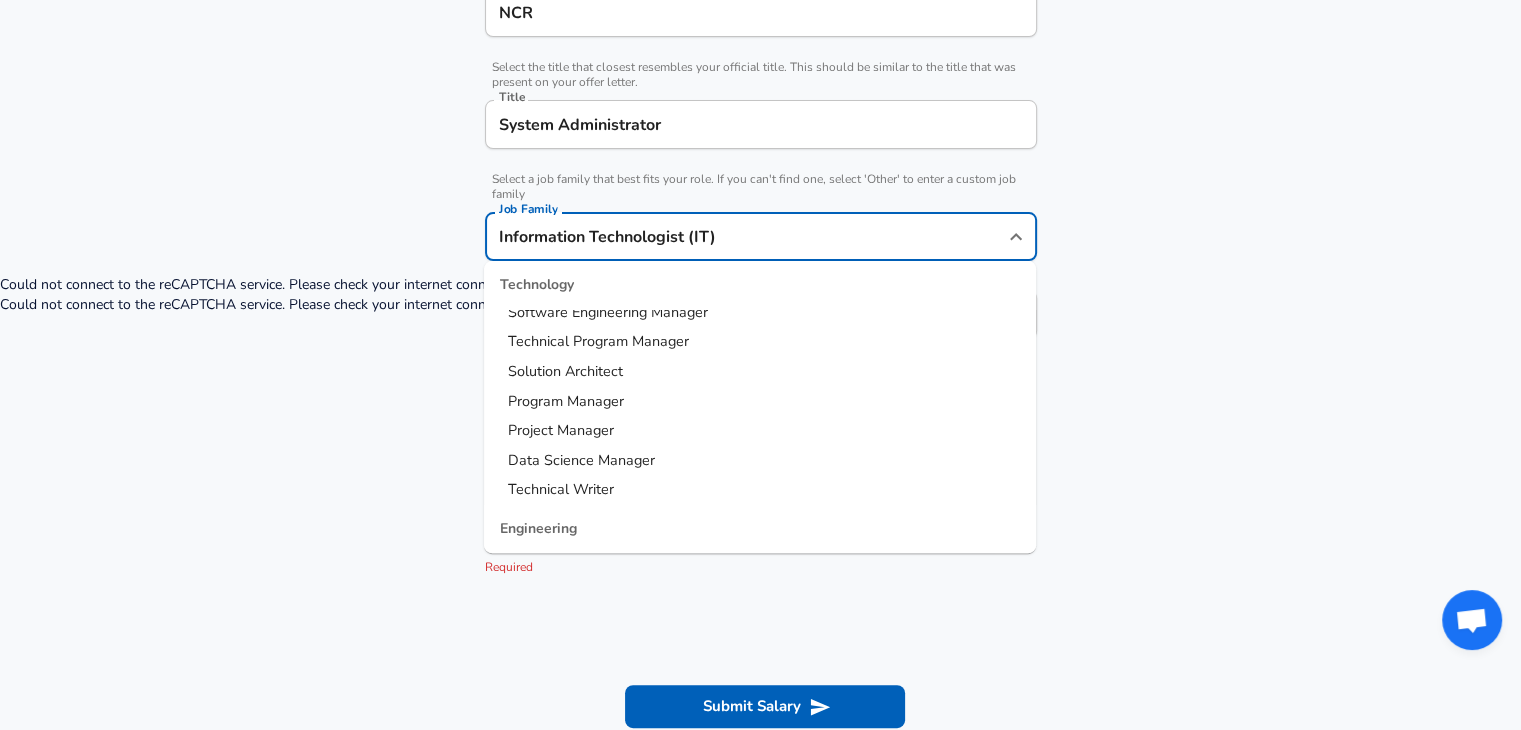 scroll, scrollTop: 0, scrollLeft: 0, axis: both 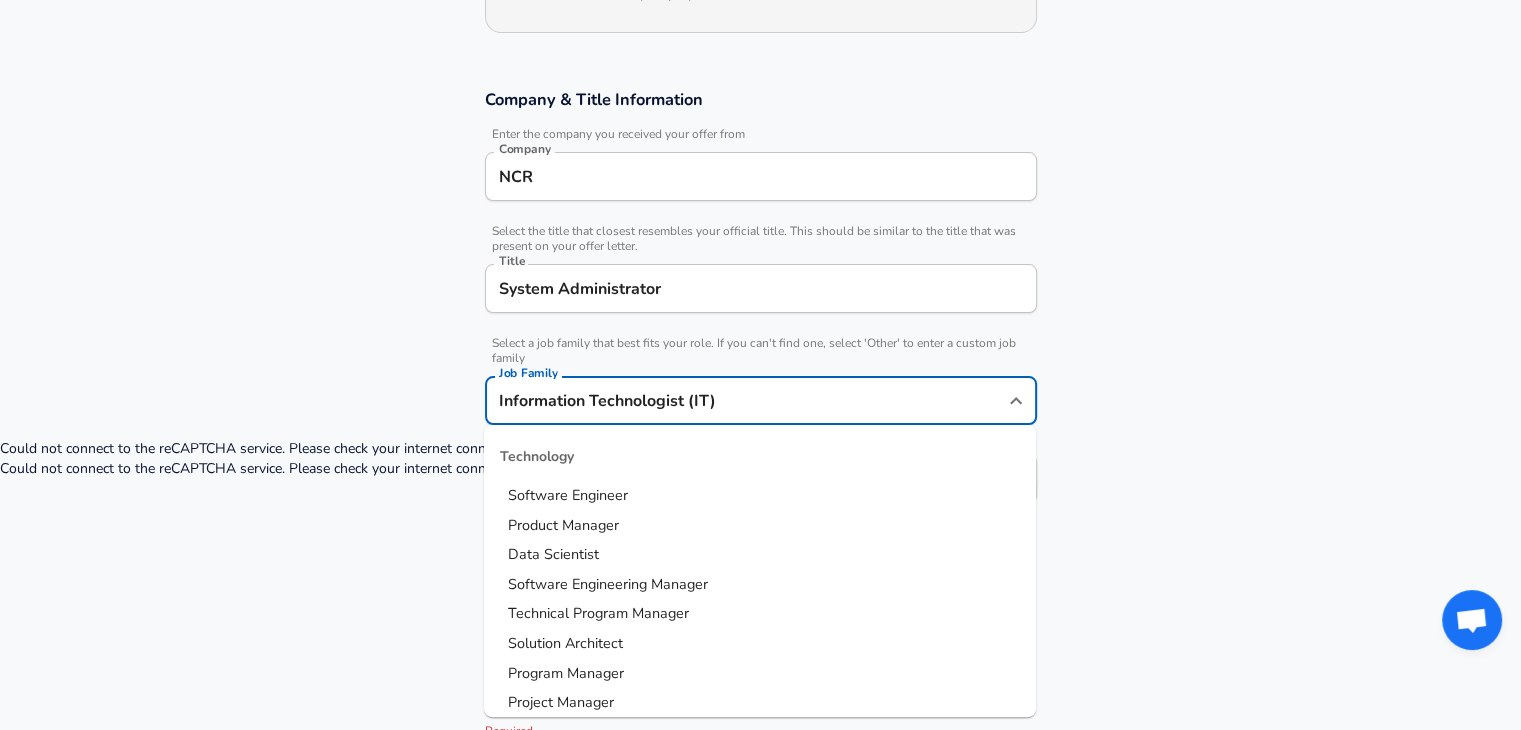 drag, startPoint x: 660, startPoint y: 271, endPoint x: 530, endPoint y: 279, distance: 130.24593 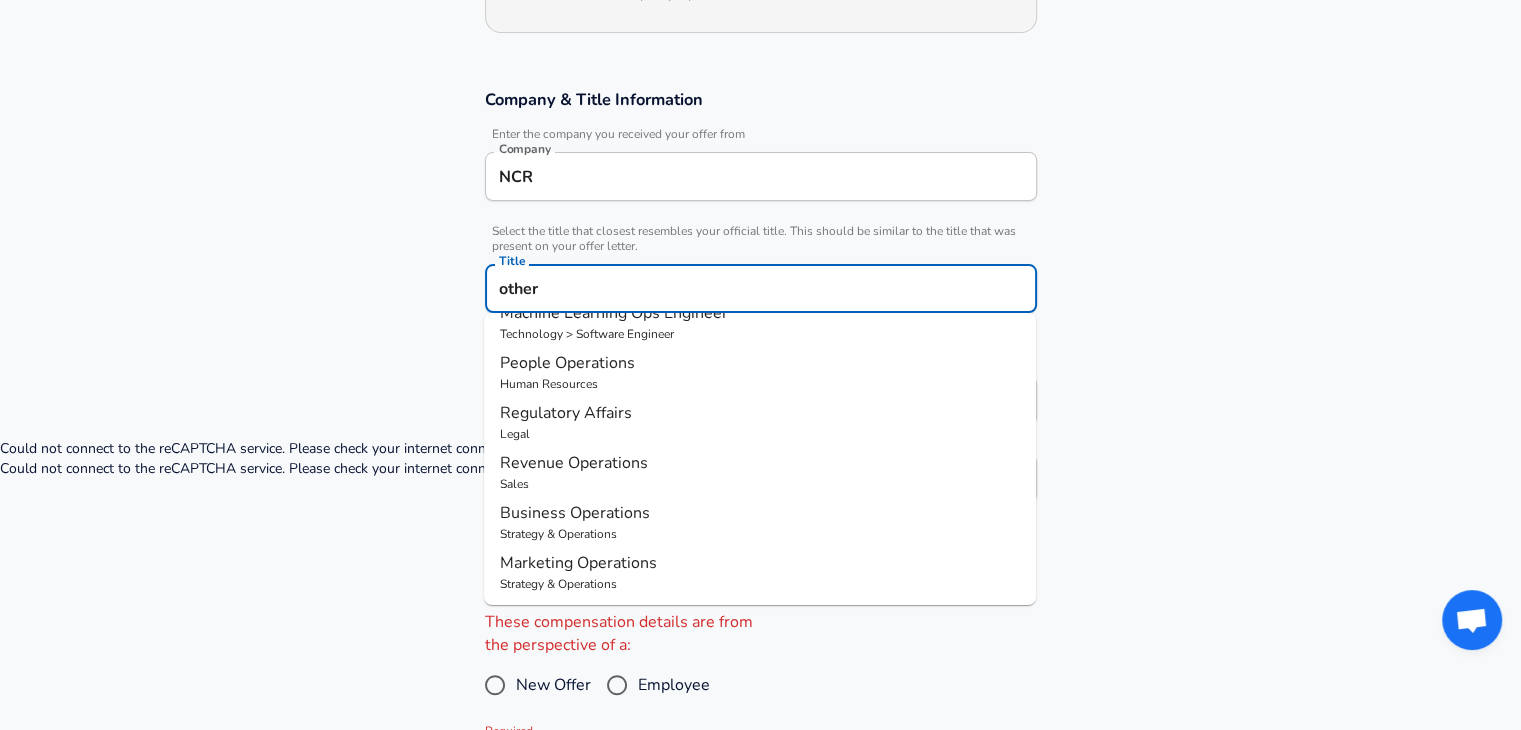 scroll, scrollTop: 0, scrollLeft: 0, axis: both 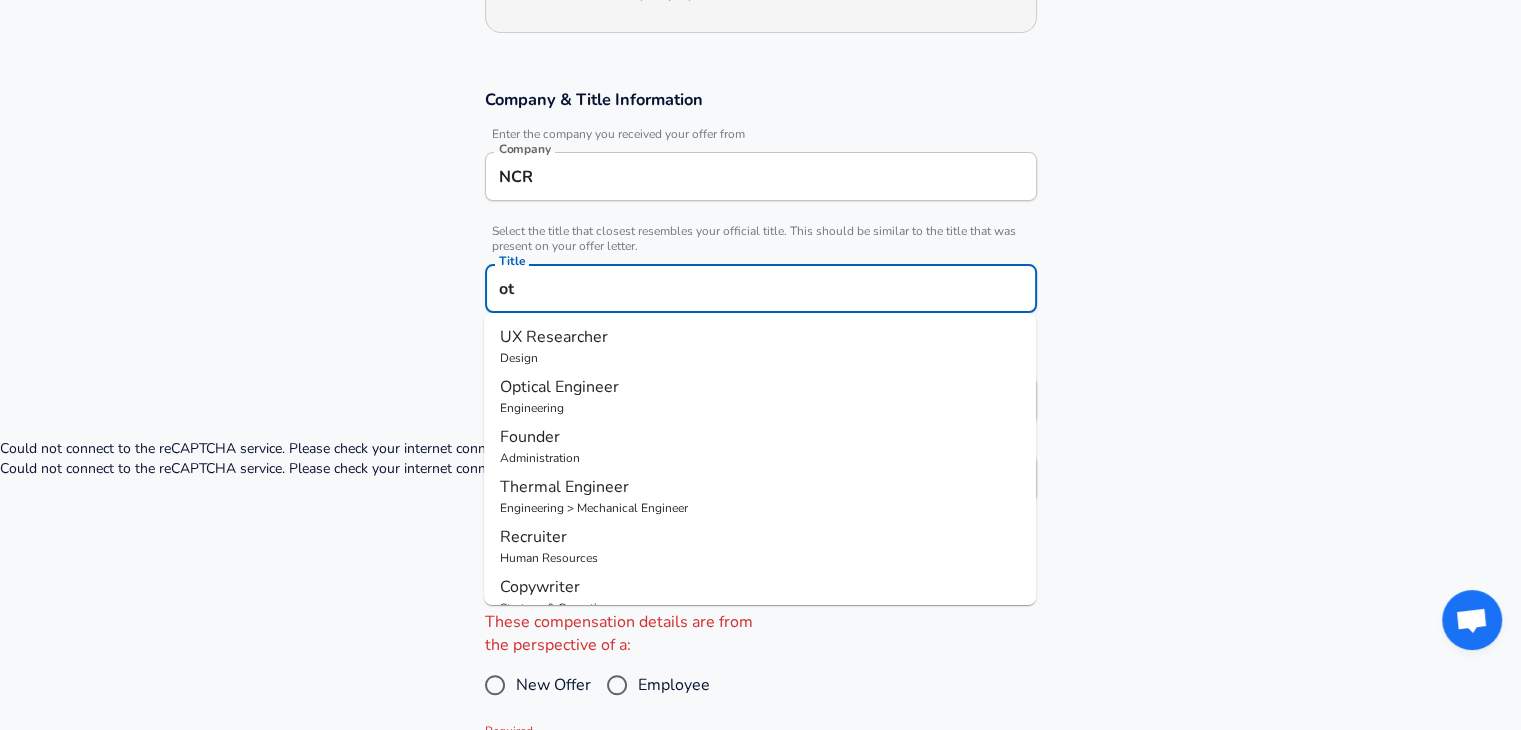 type on "o" 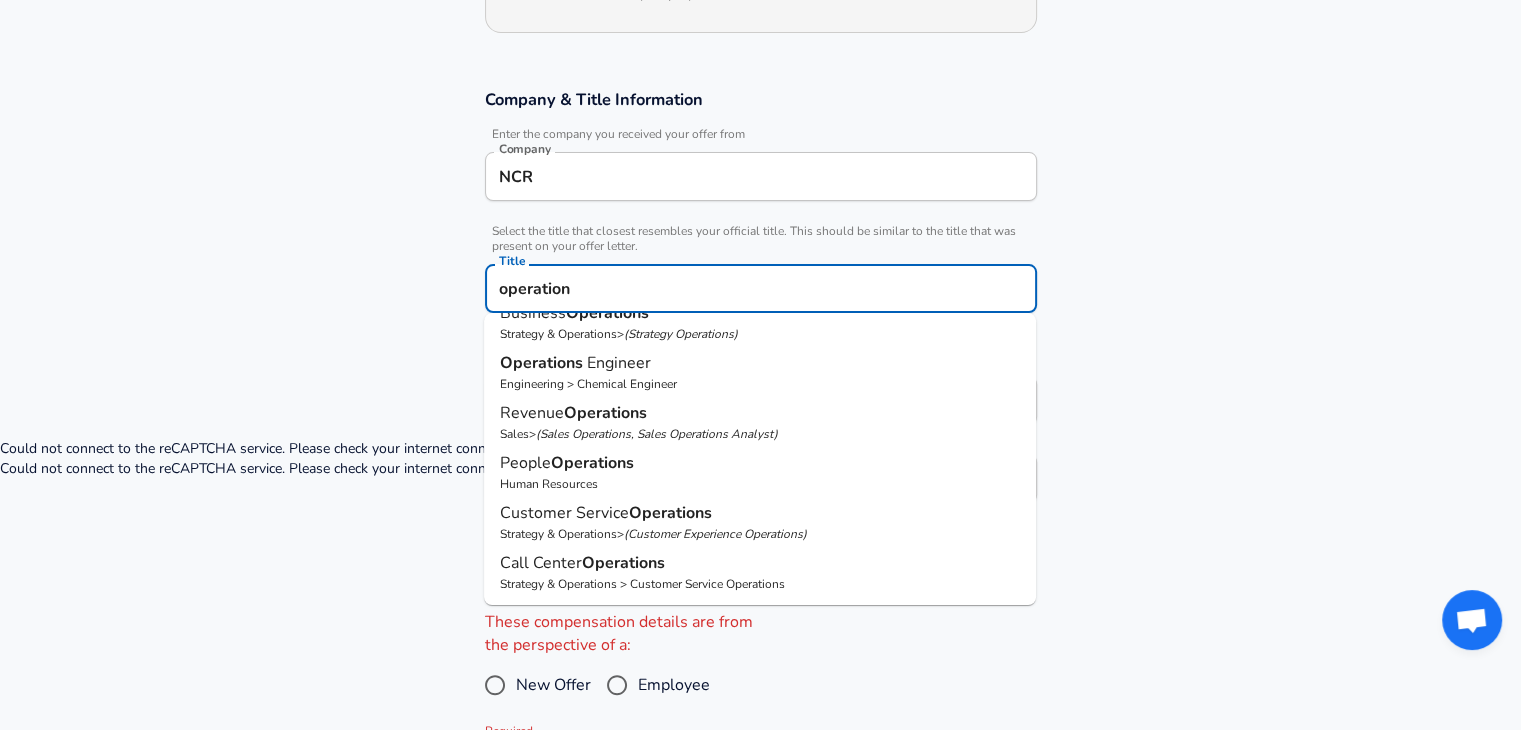 scroll, scrollTop: 0, scrollLeft: 0, axis: both 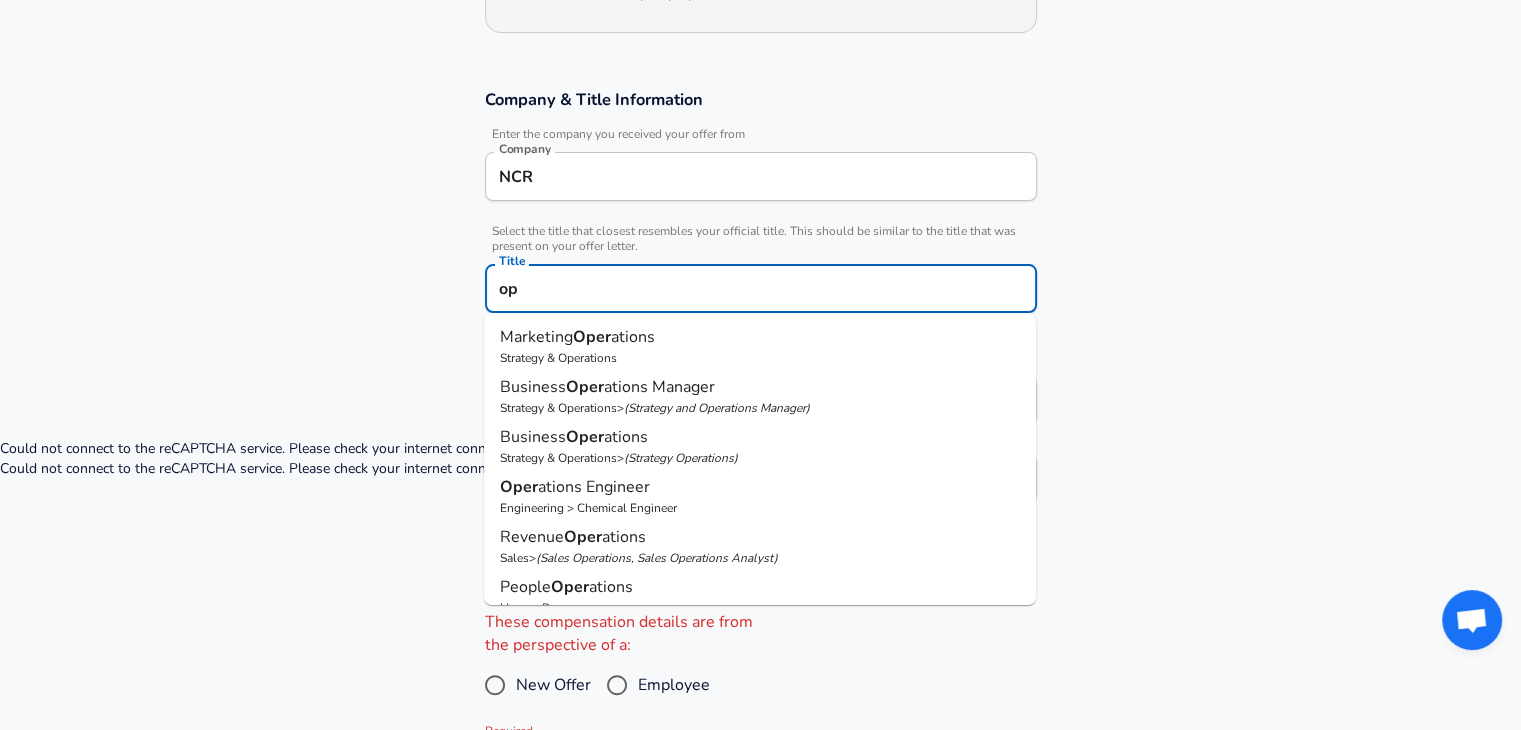 type on "o" 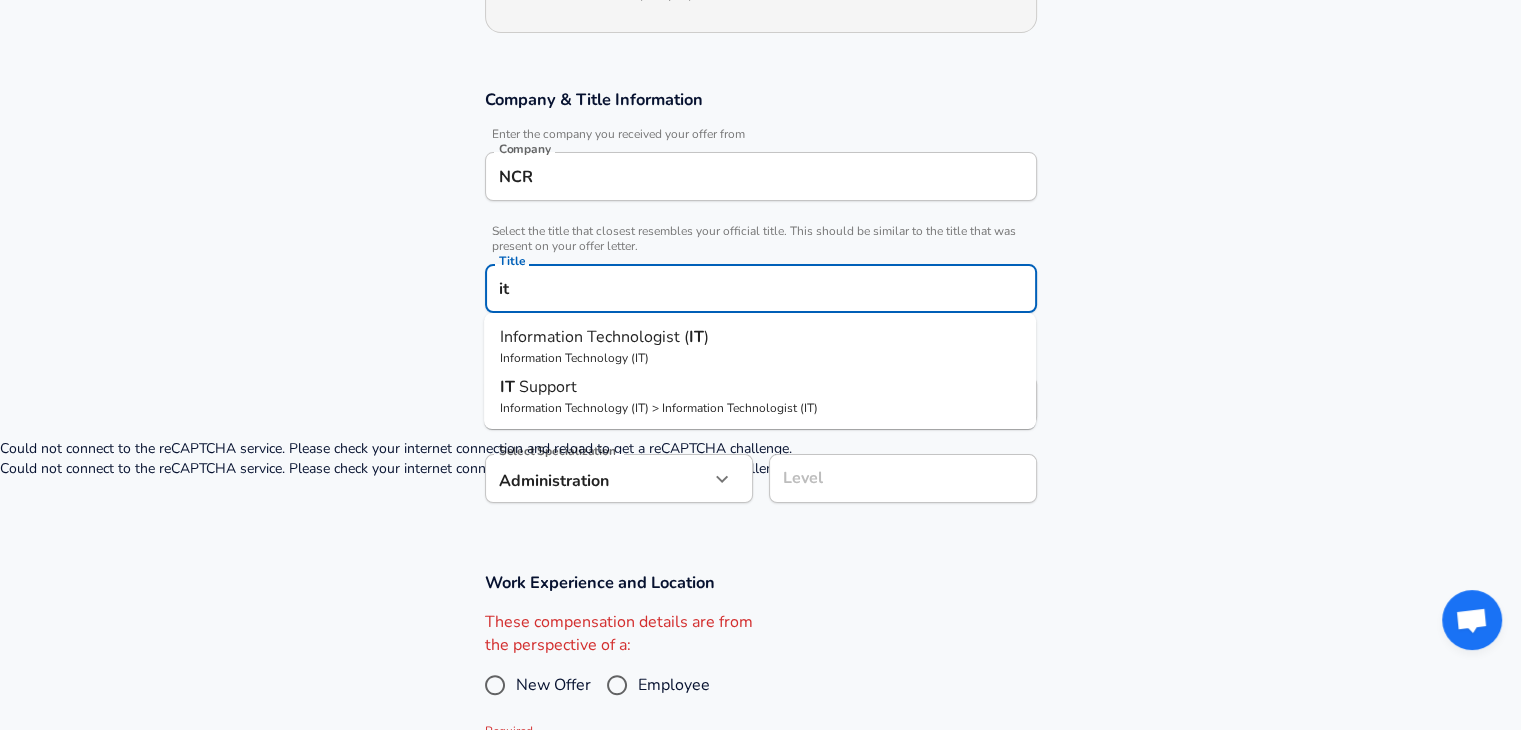 click on "Information Technology (IT) > Information Technologist (IT)" at bounding box center (760, 408) 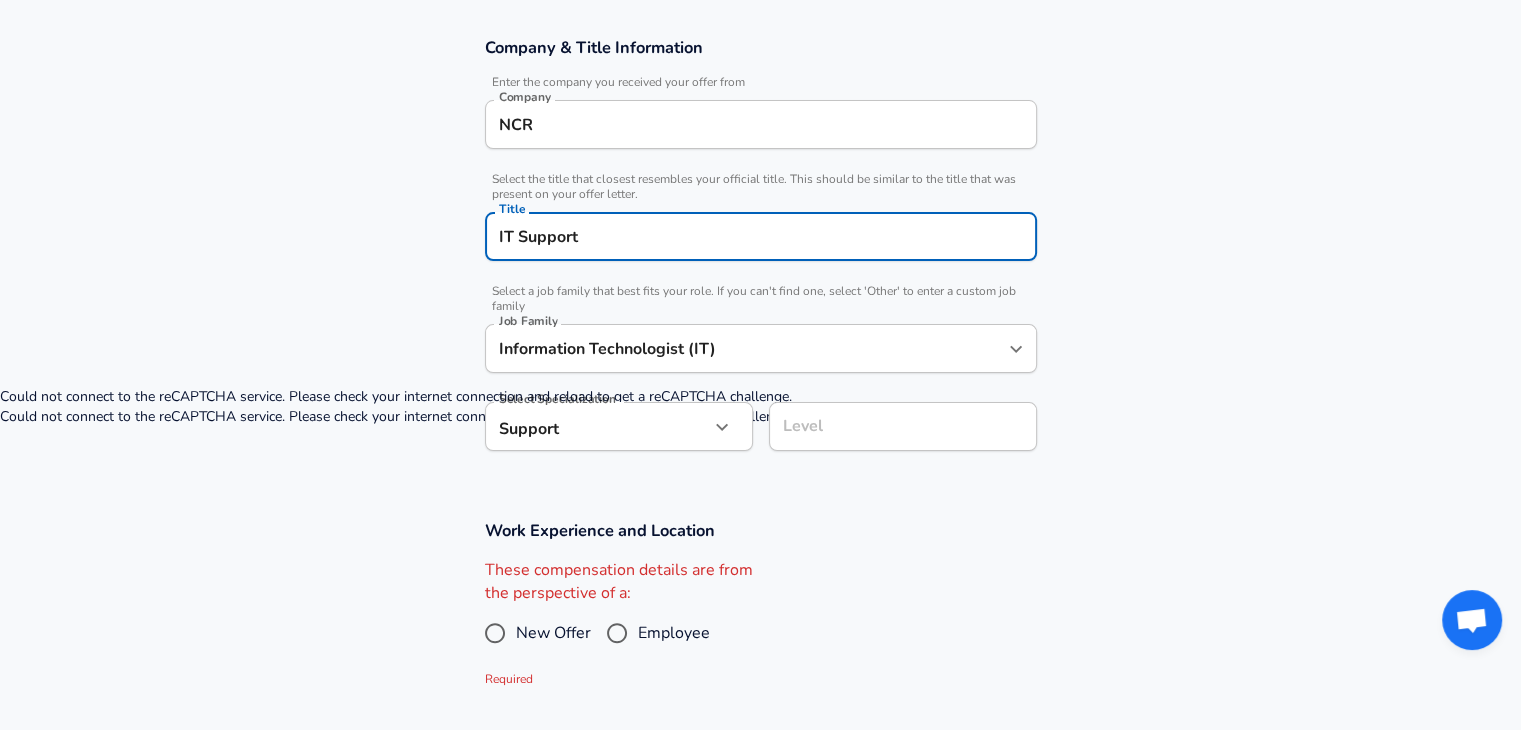 type on "IT Support" 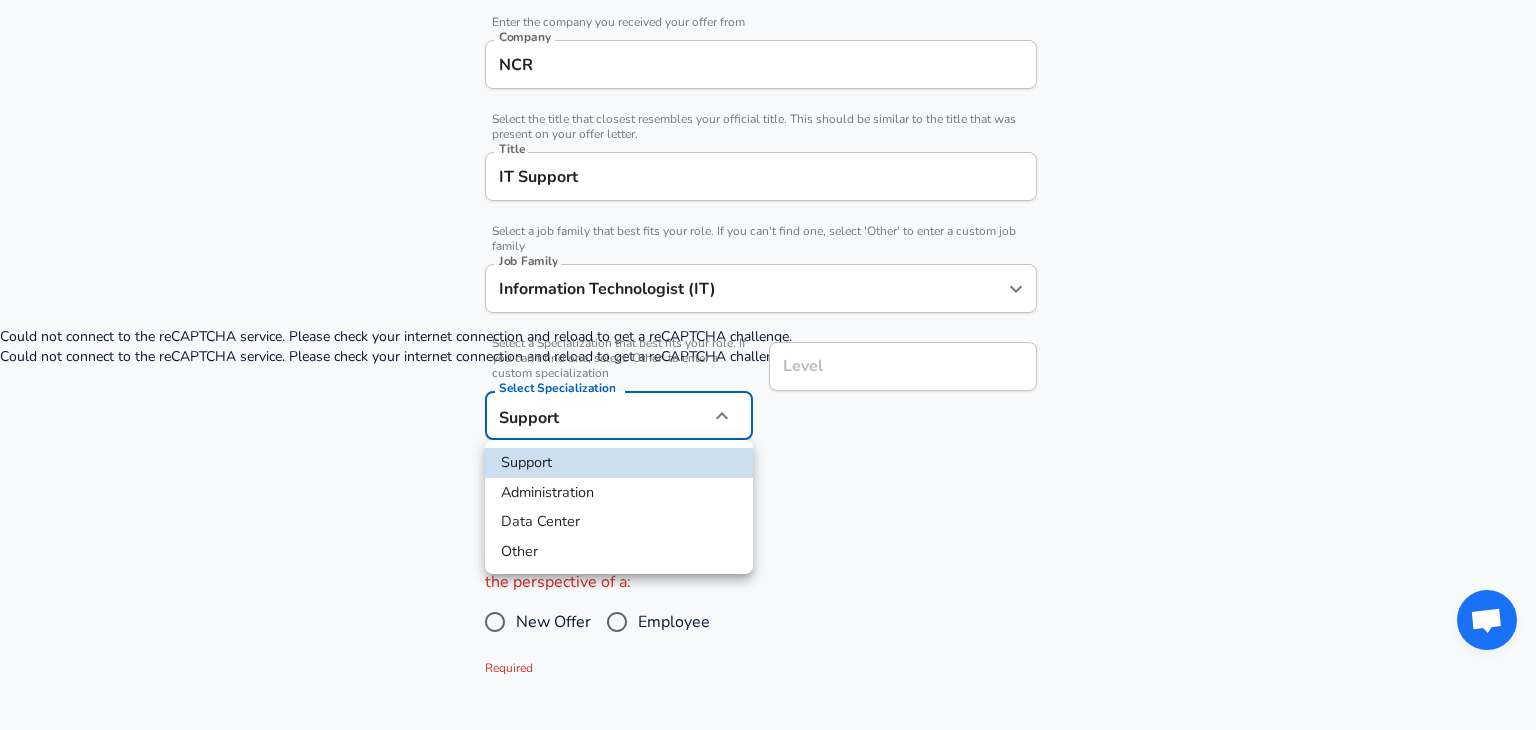 click on "Restart Add Your Salary Upload your offer letter   to verify your submission Enhance Privacy and Anonymity Yes Automatically hides specific fields until there are enough submissions to safely display the full details.   More Details Based on your submission and the data points that we have already collected, we will automatically hide and anonymize specific fields if there aren't enough data points to remain sufficiently anonymous. Company & Title Information   Enter the company you received your offer from Company NCR Company   Select the title that closest resembles your official title. This should be similar to the title that was present on your offer letter. Title IT Support Title   Select a job family that best fits your role. If you can't find one, select 'Other' to enter a custom job family Job Family Information Technologist (IT) Job Family   Select a Specialization that best fits your role. If you can't find one, select 'Other' to enter a custom specialization Select Specialization Support Support" at bounding box center [768, -38] 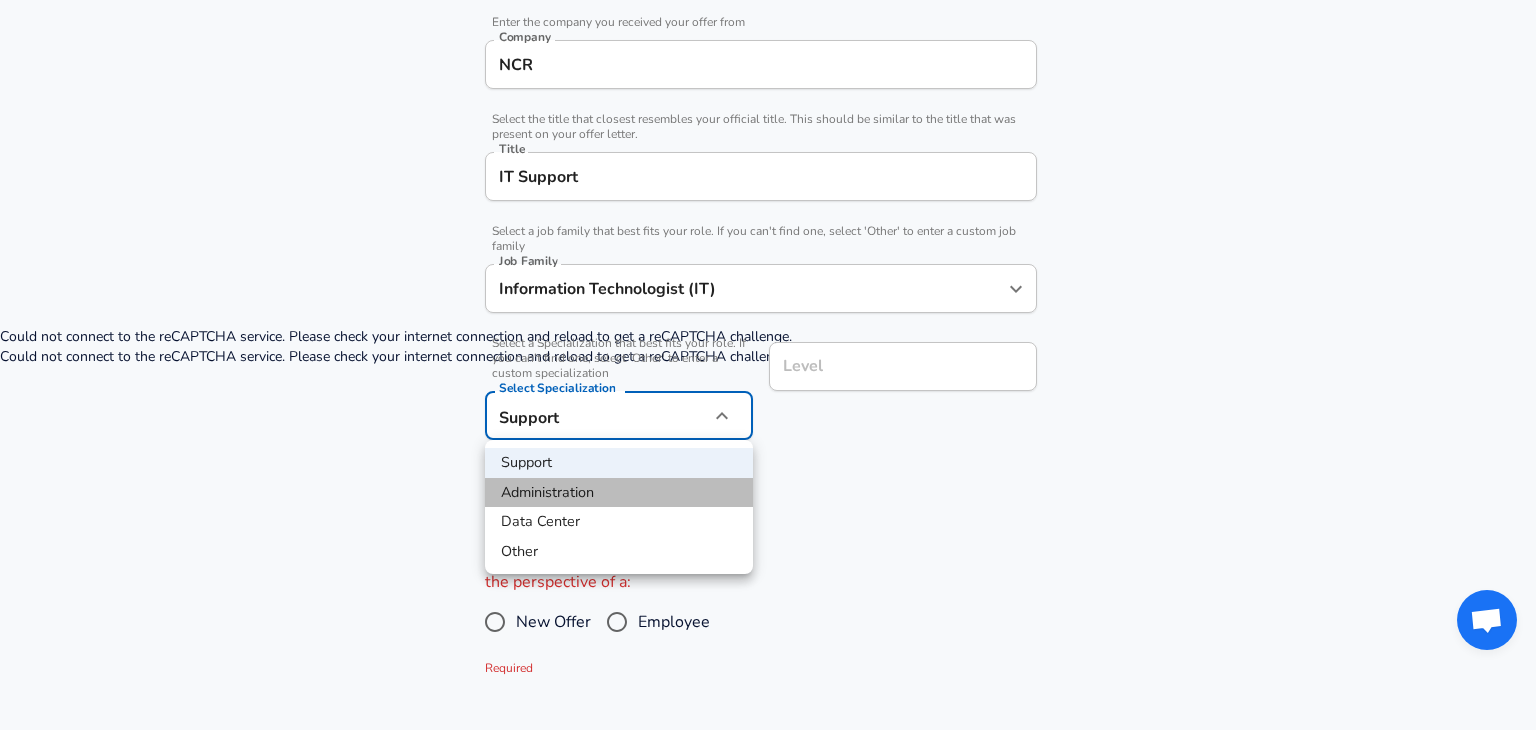 click on "Administration" at bounding box center [619, 493] 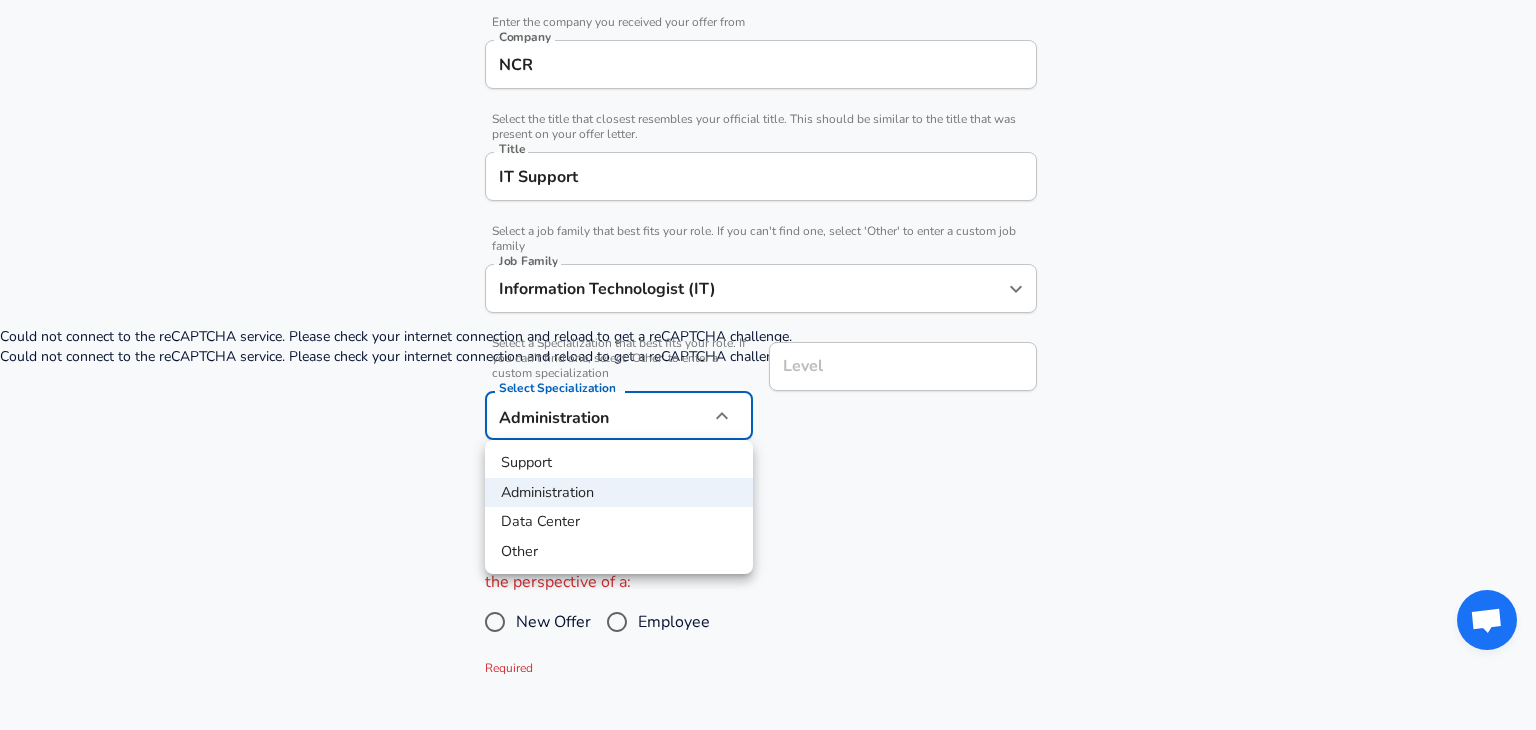click on "Restart Add Your Salary Upload your offer letter   to verify your submission Enhance Privacy and Anonymity Yes Automatically hides specific fields until there are enough submissions to safely display the full details.   More Details Based on your submission and the data points that we have already collected, we will automatically hide and anonymize specific fields if there aren't enough data points to remain sufficiently anonymous. Company & Title Information   Enter the company you received your offer from Company NCR Company   Select the title that closest resembles your official title. This should be similar to the title that was present on your offer letter. Title IT Support Title   Select a job family that best fits your role. If you can't find one, select 'Other' to enter a custom job family Job Family Information Technologist (IT) Job Family   Select a Specialization that best fits your role. If you can't find one, select 'Other' to enter a custom specialization Select Specialization Administration" at bounding box center (768, -38) 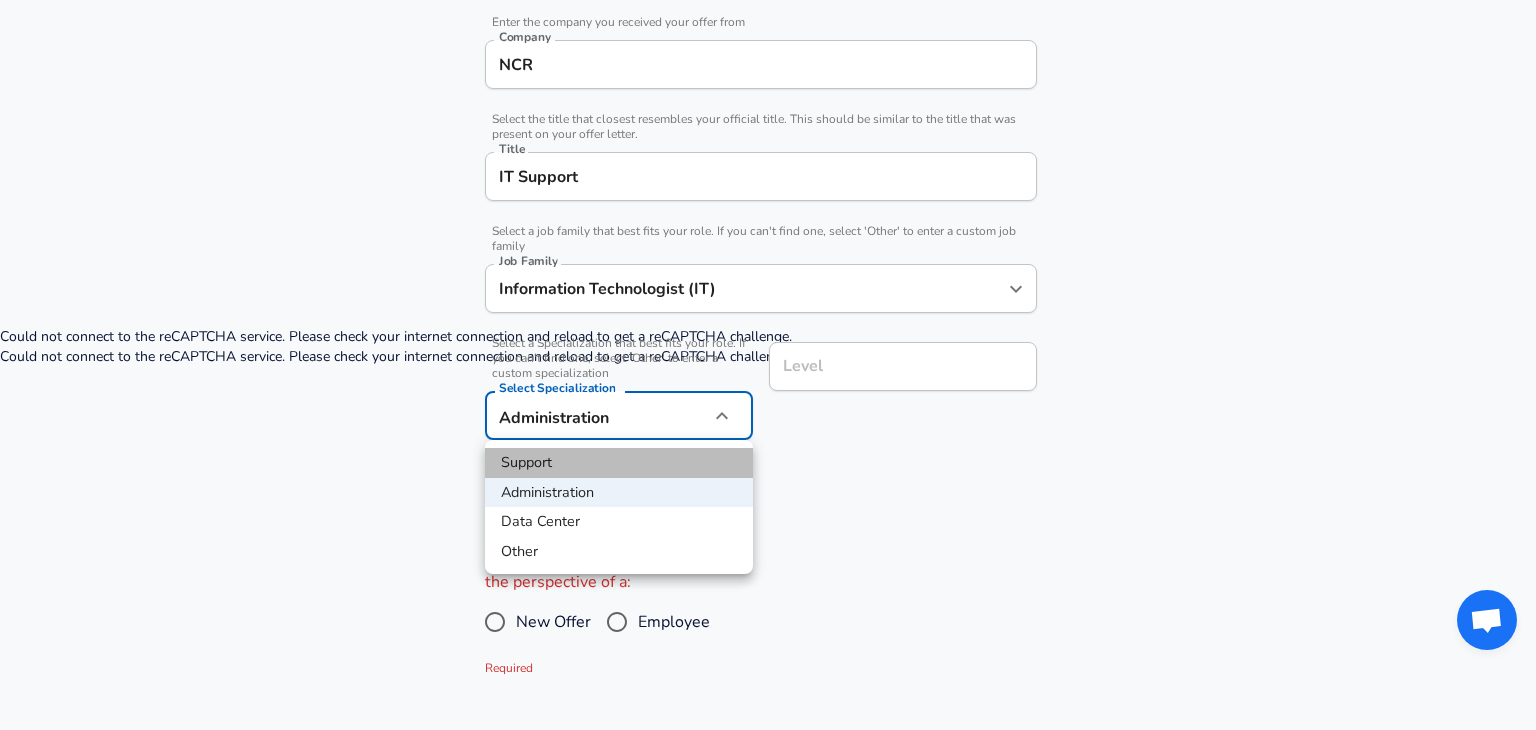 click on "Support" at bounding box center [619, 463] 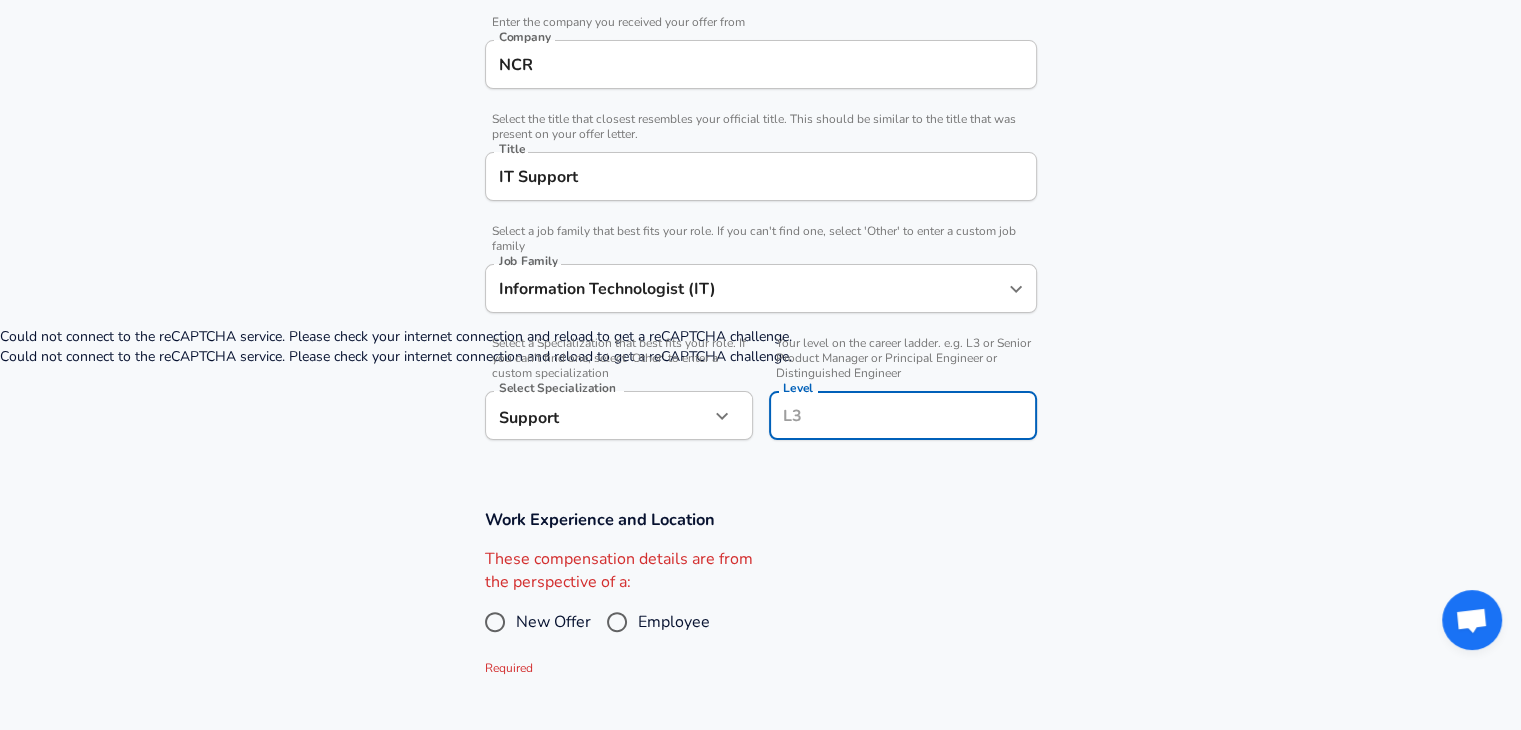 click on "Level" at bounding box center (903, 415) 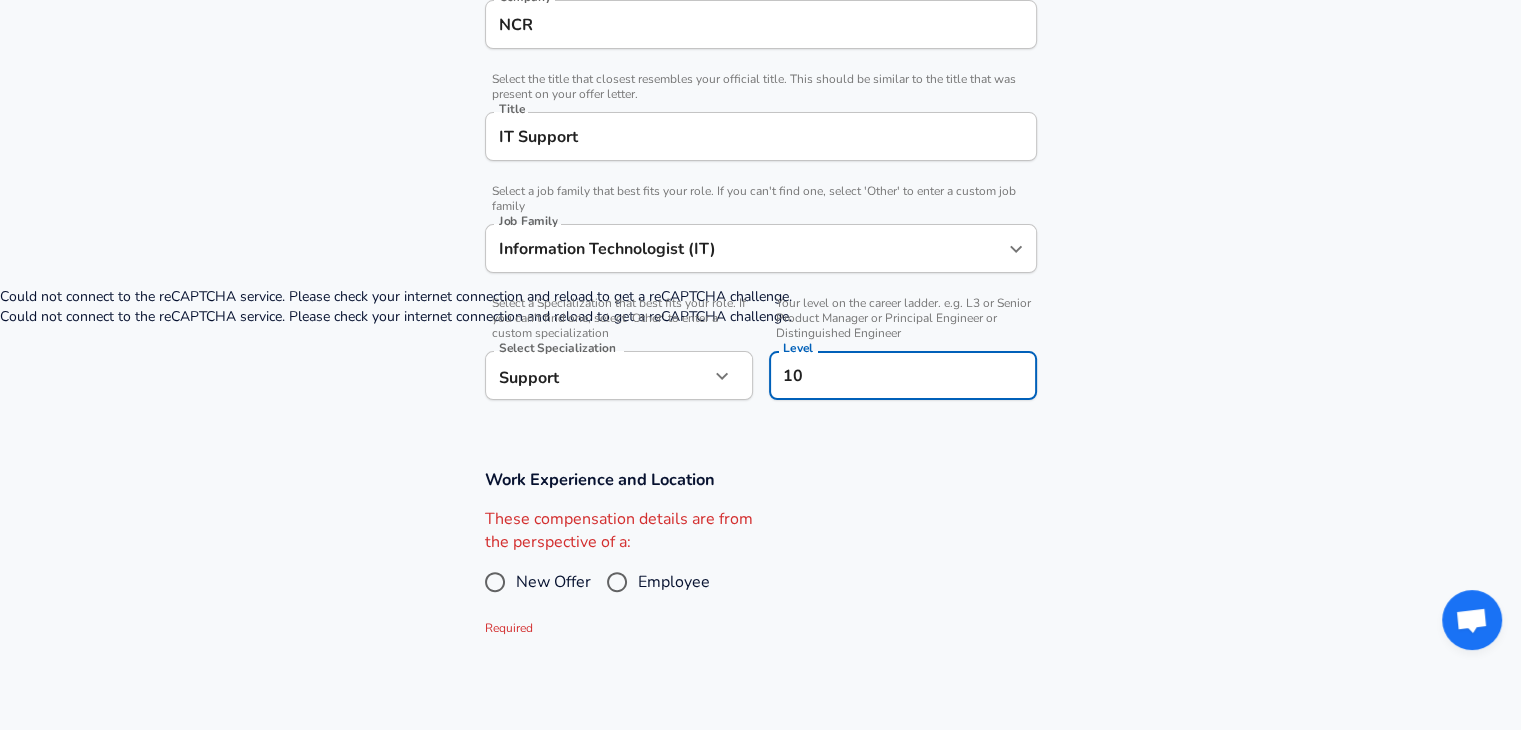 type on "10" 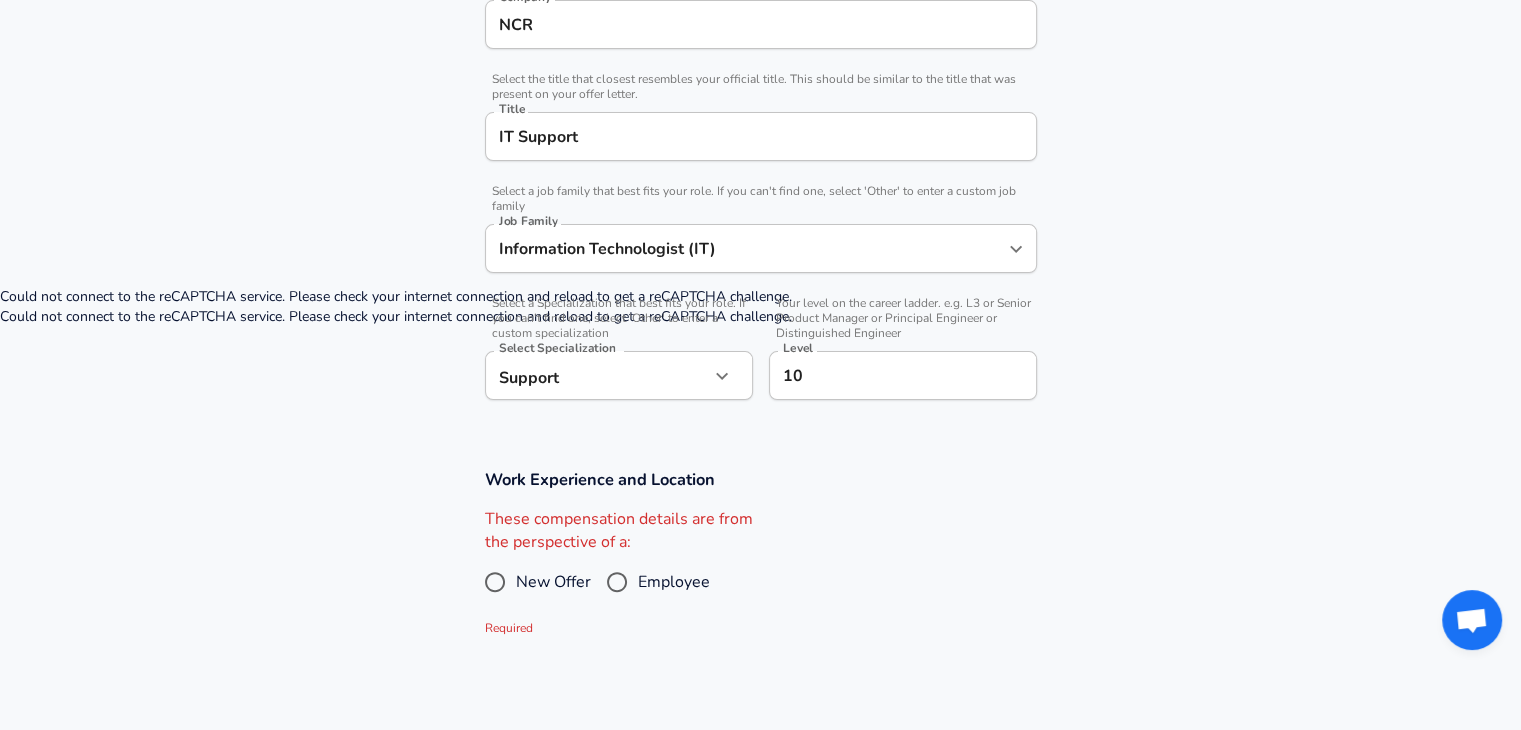 click on "Work Experience and Location These compensation details are from the perspective of a: New Offer Employee Required" at bounding box center (760, 557) 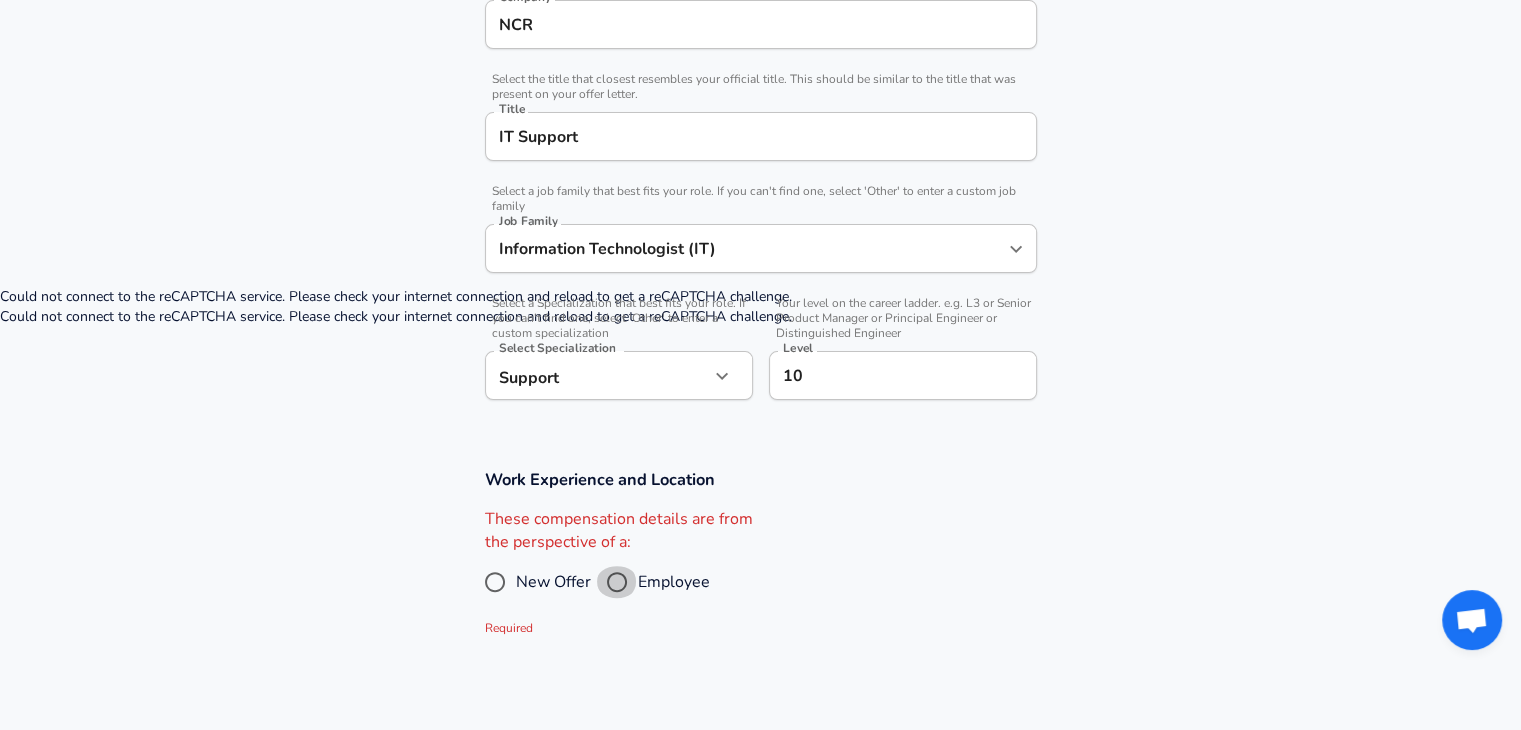 click on "Employee" at bounding box center (617, 582) 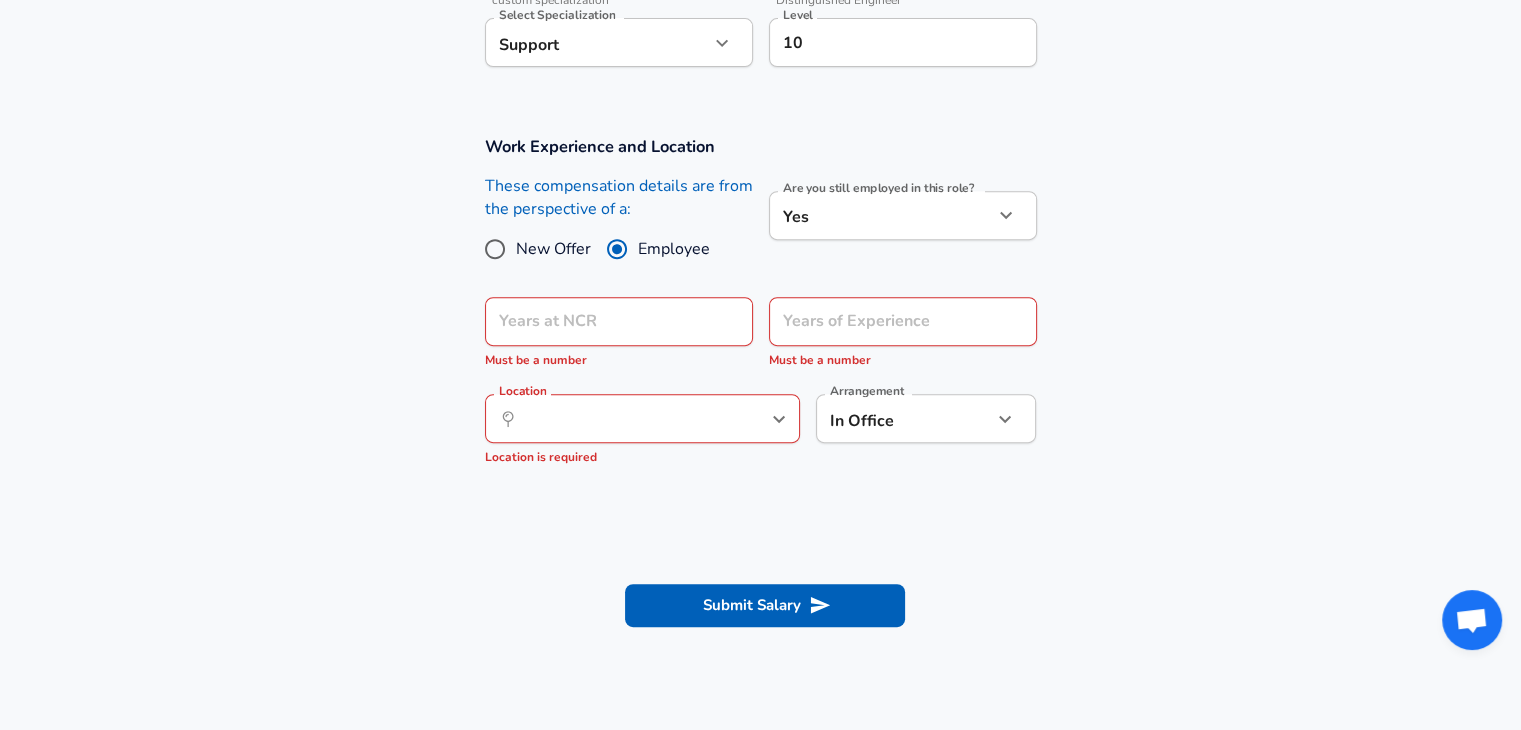 scroll, scrollTop: 777, scrollLeft: 0, axis: vertical 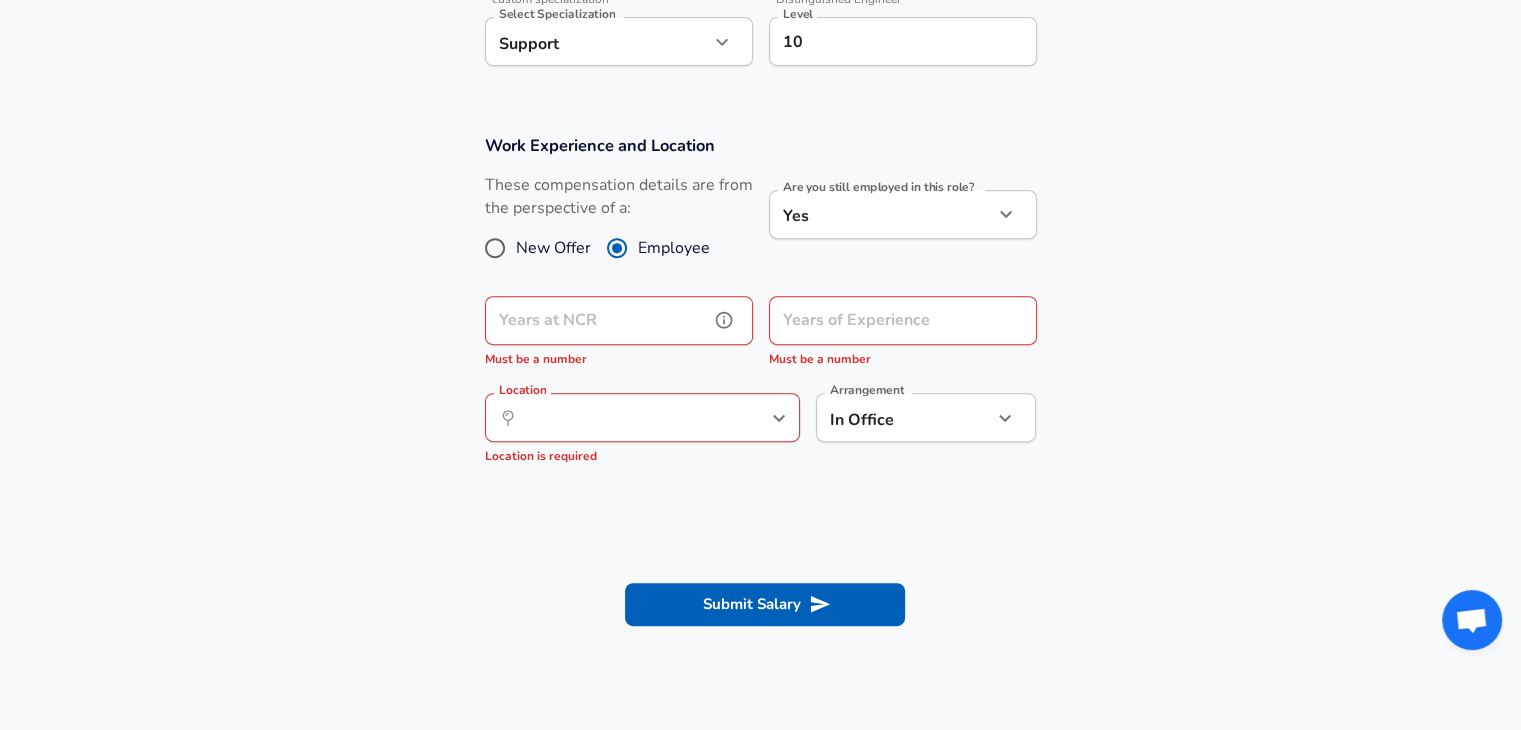 click on "Years at NCR" at bounding box center (597, 320) 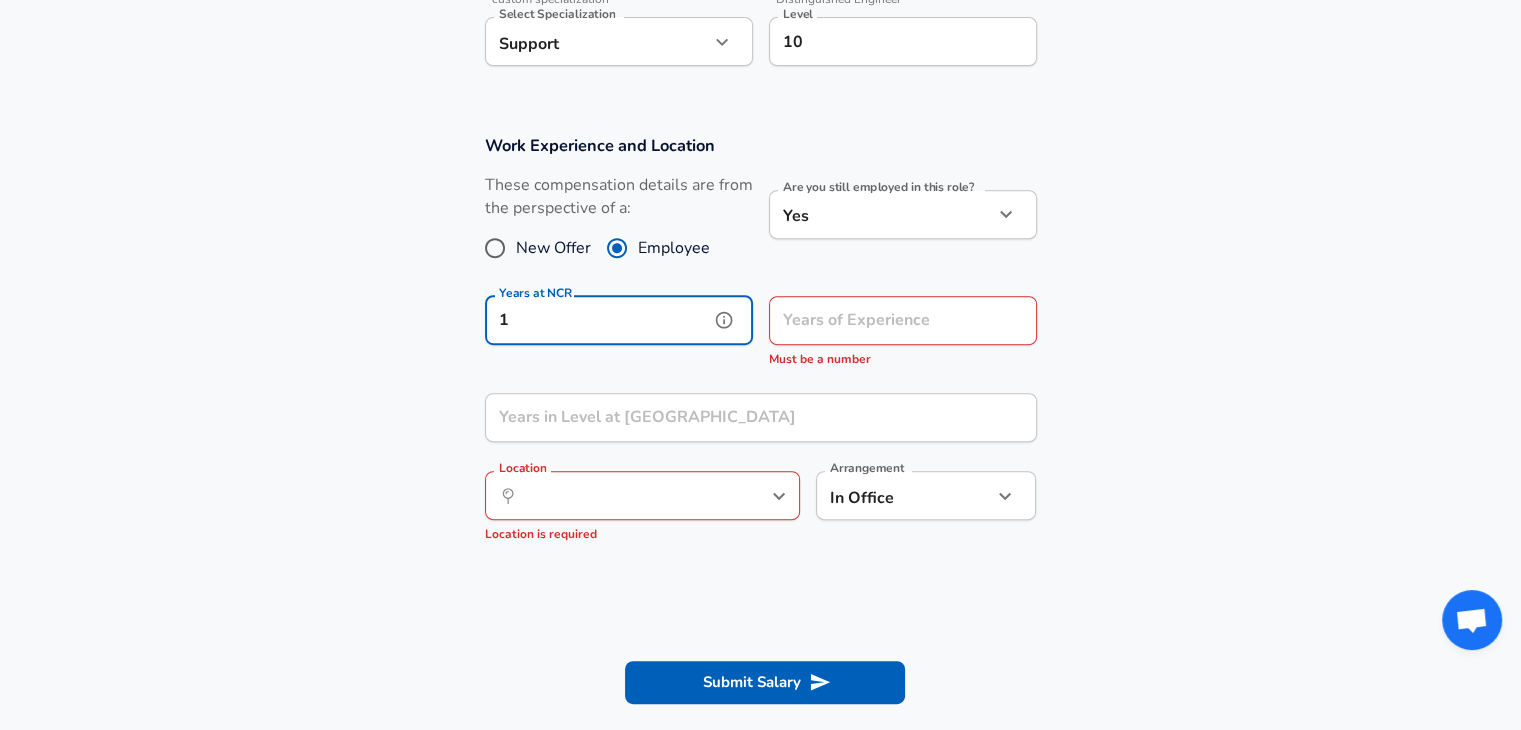 type on "1" 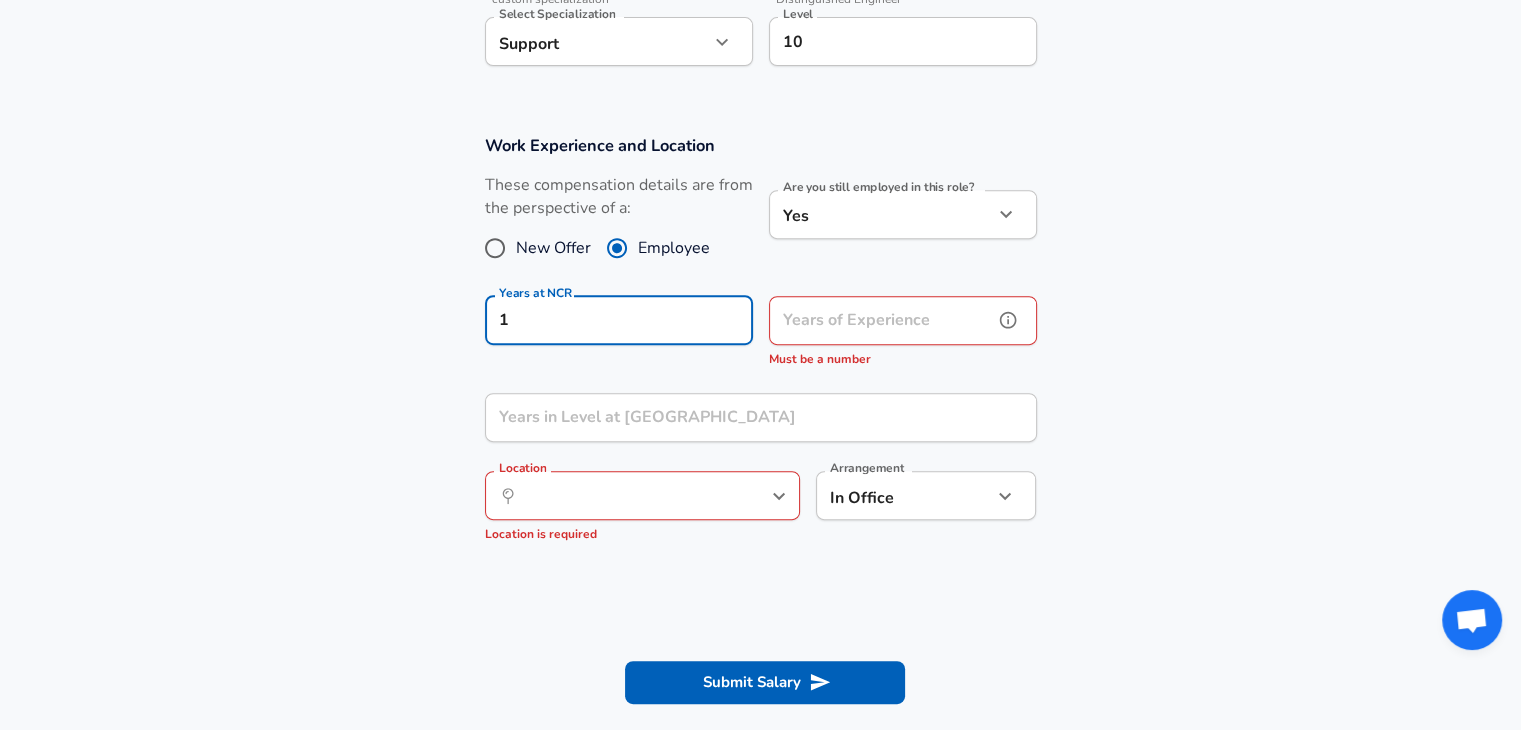 click on "Years of Experience" at bounding box center [881, 320] 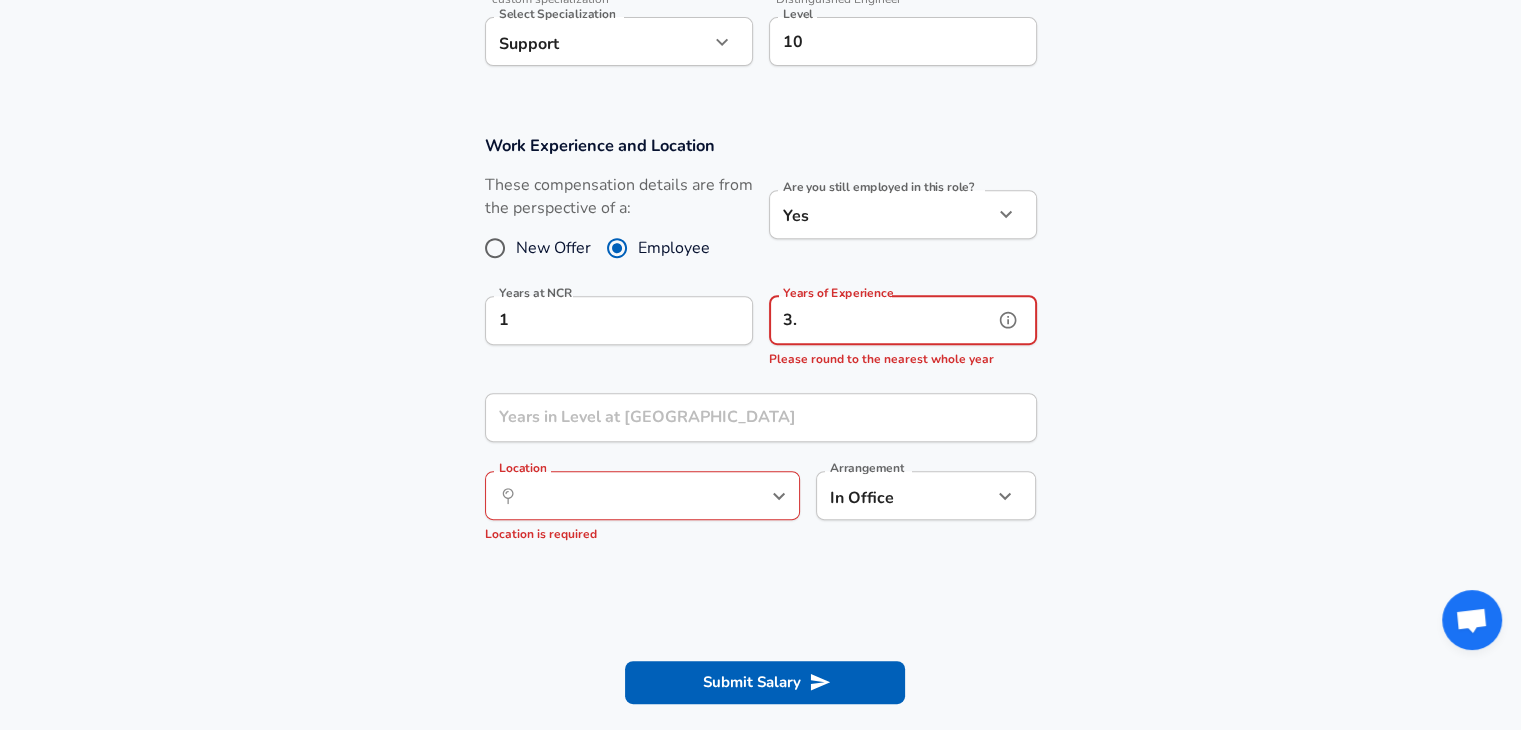 type on "3" 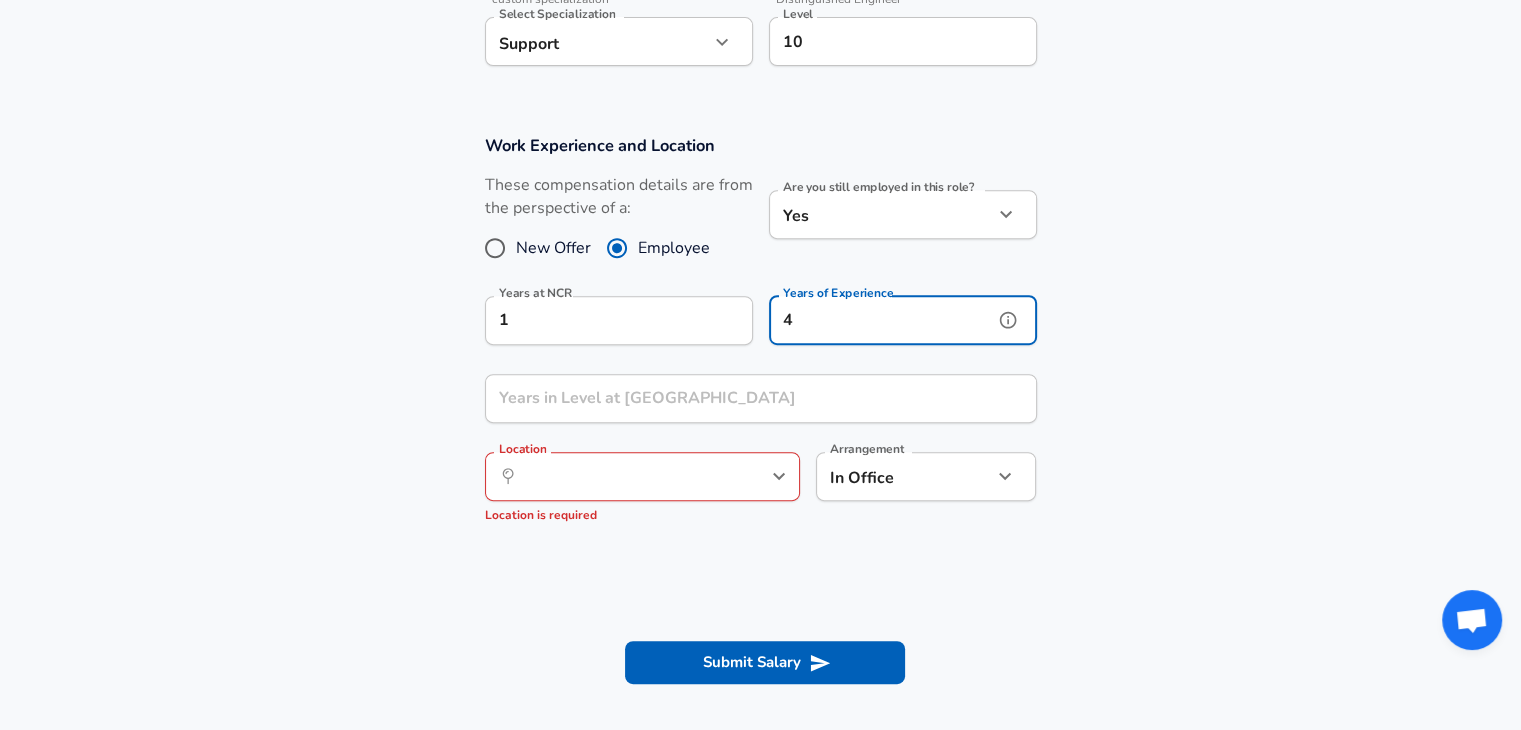 type on "4" 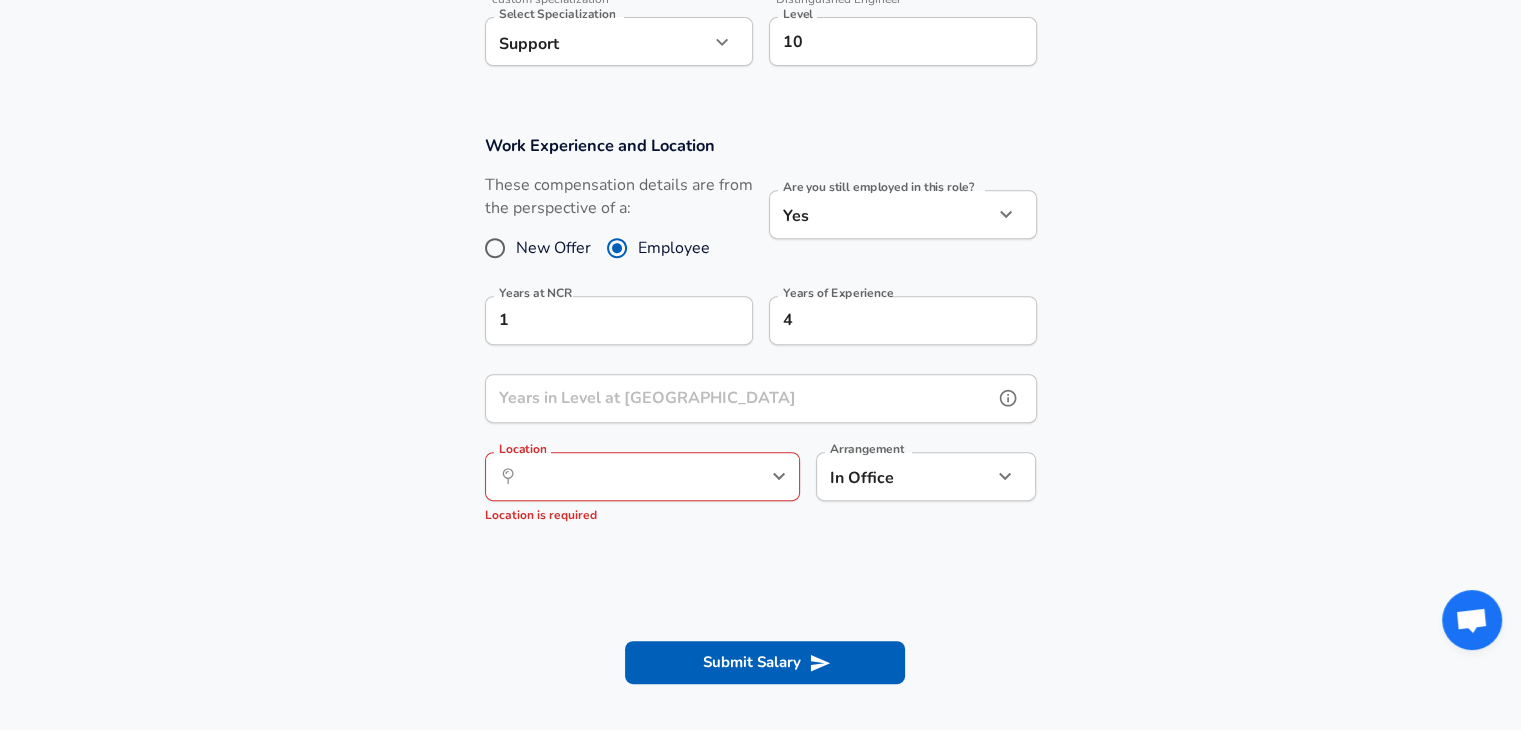 click on "Years in Level at [GEOGRAPHIC_DATA]" at bounding box center (739, 398) 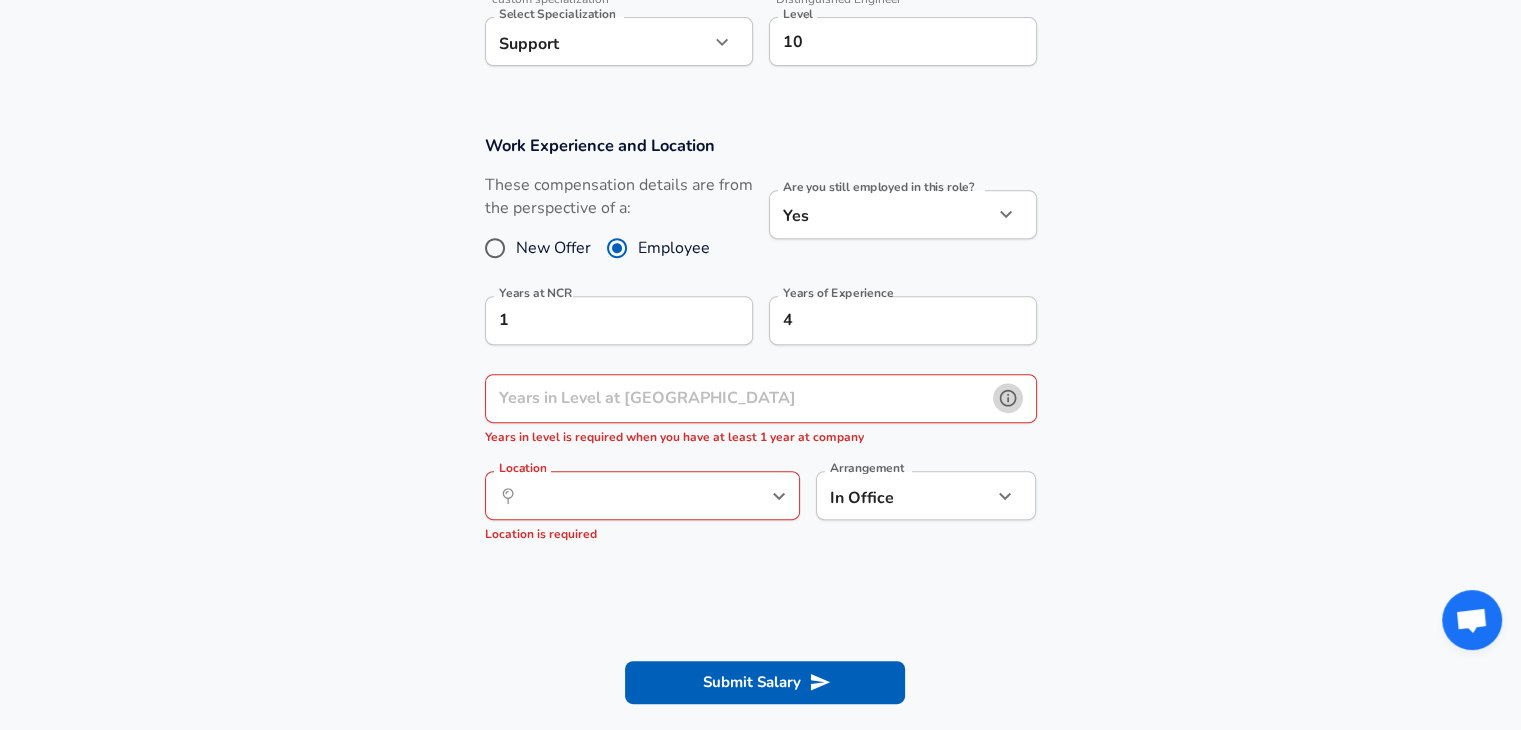 click 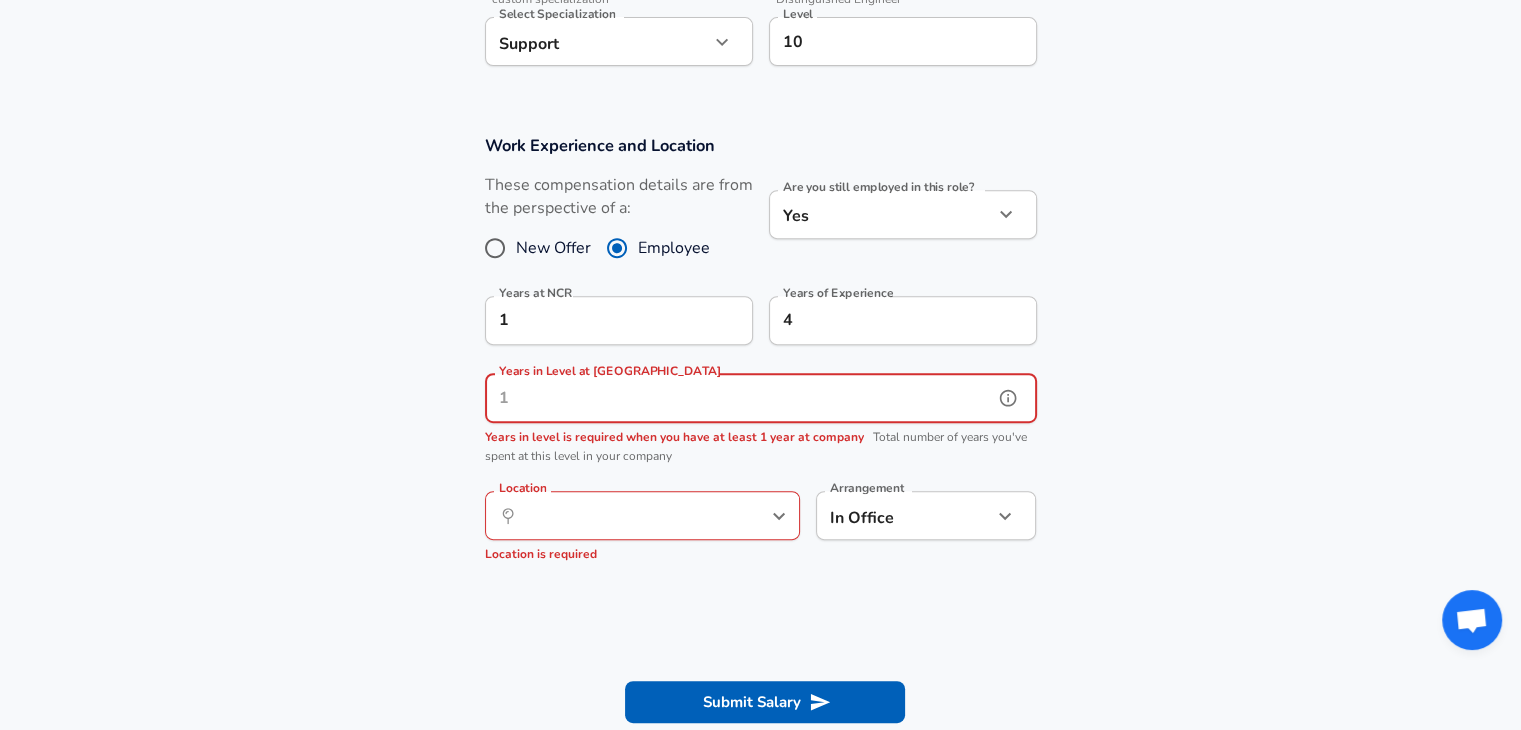 click on "Years in Level at [GEOGRAPHIC_DATA]" at bounding box center (739, 398) 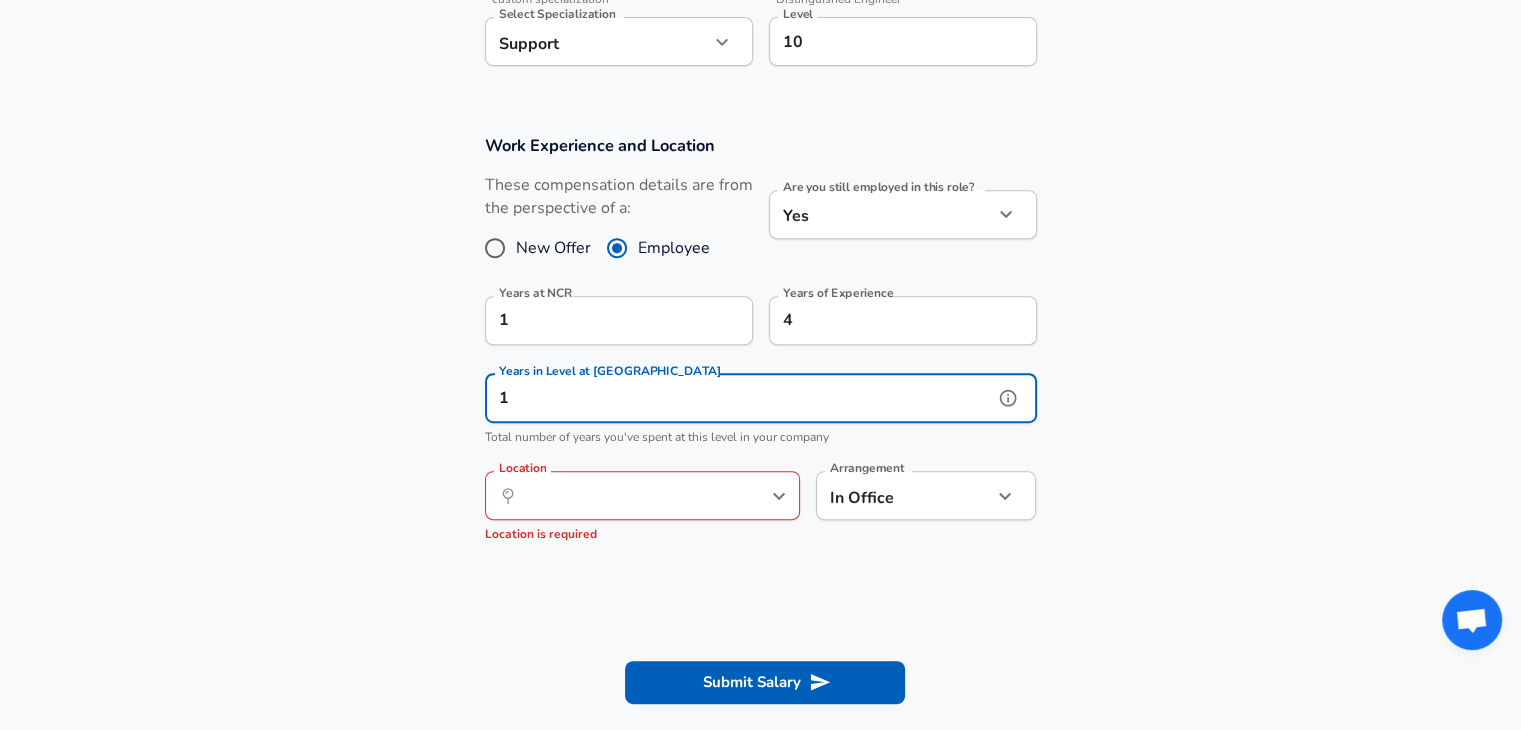 type on "1" 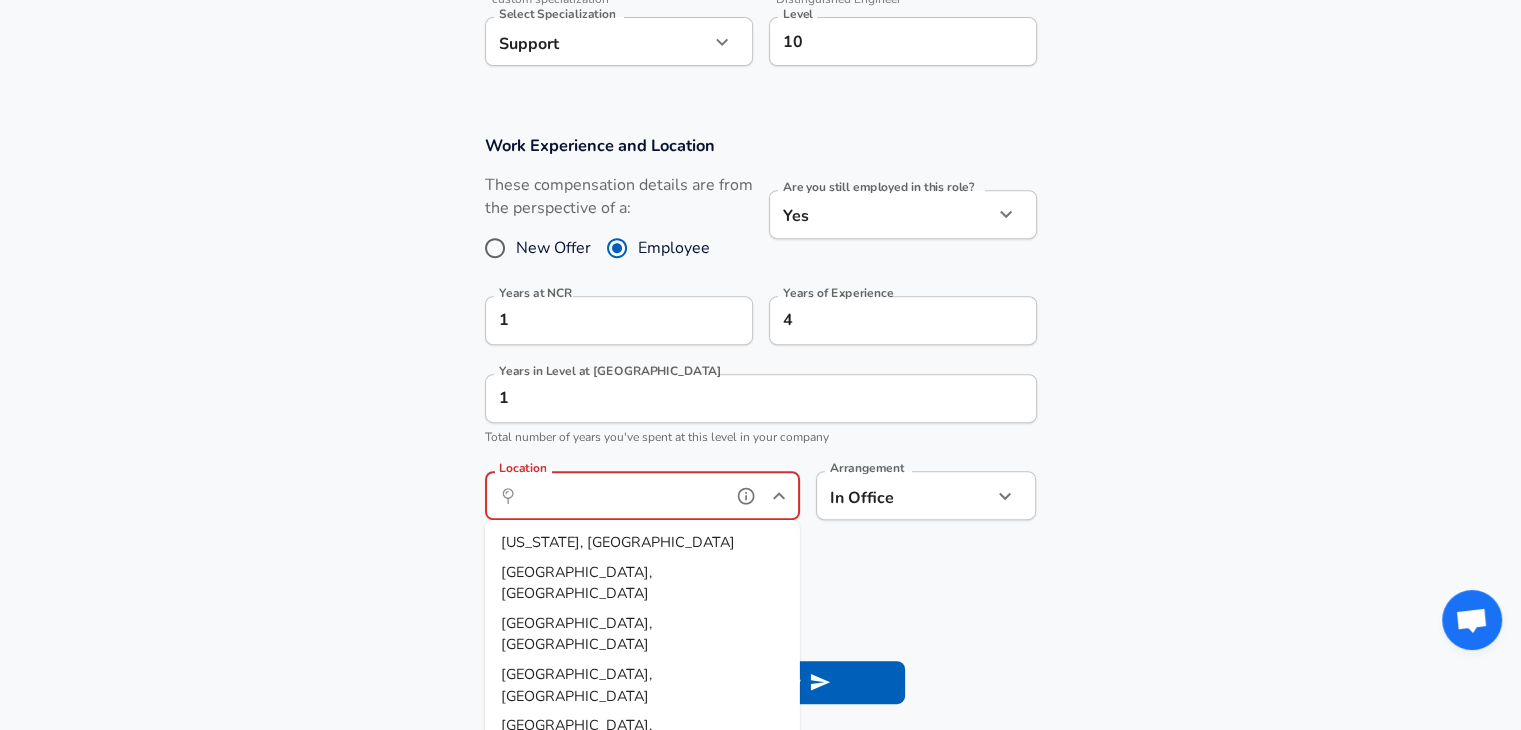 click on "Location" at bounding box center (620, 495) 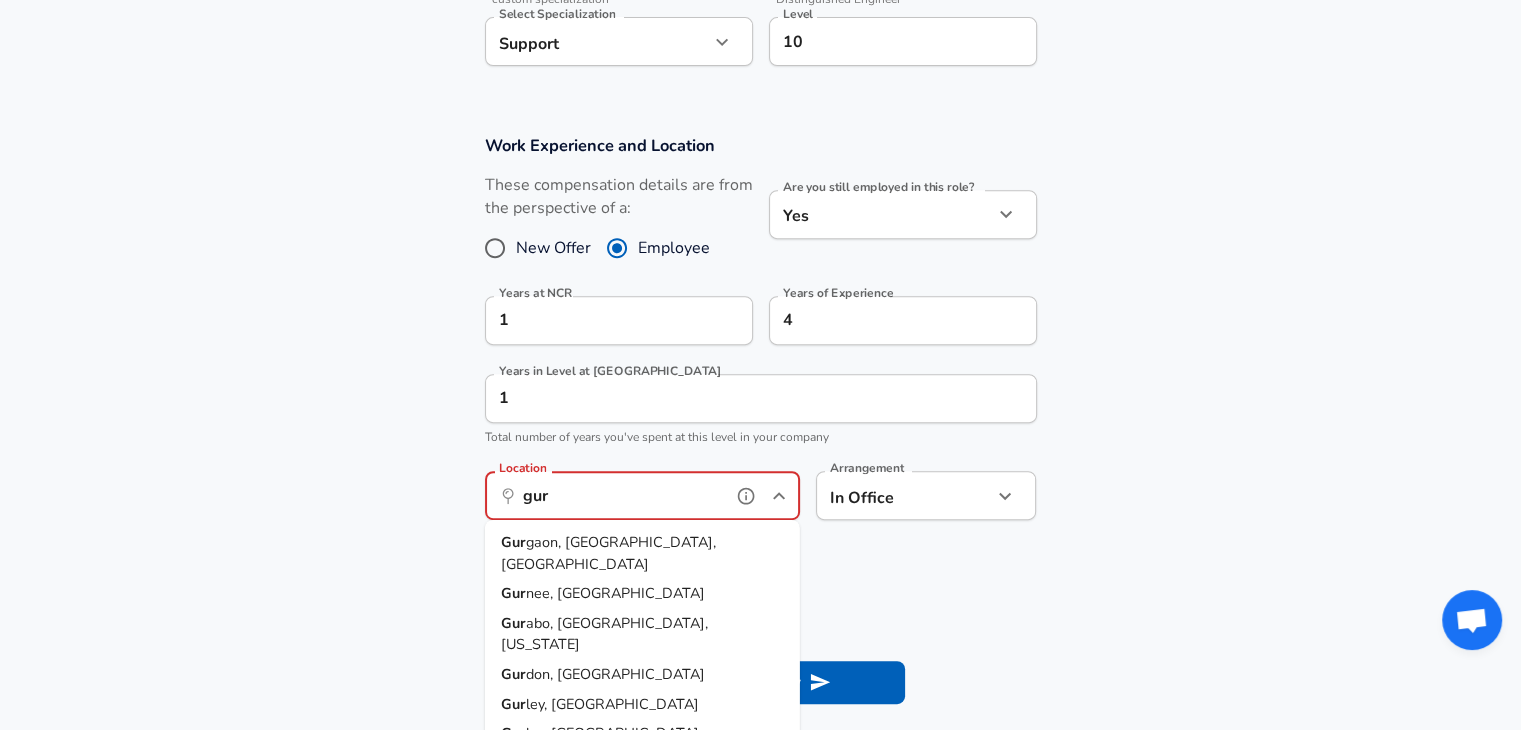 click on "Gur gaon, [GEOGRAPHIC_DATA], [GEOGRAPHIC_DATA]" at bounding box center (642, 553) 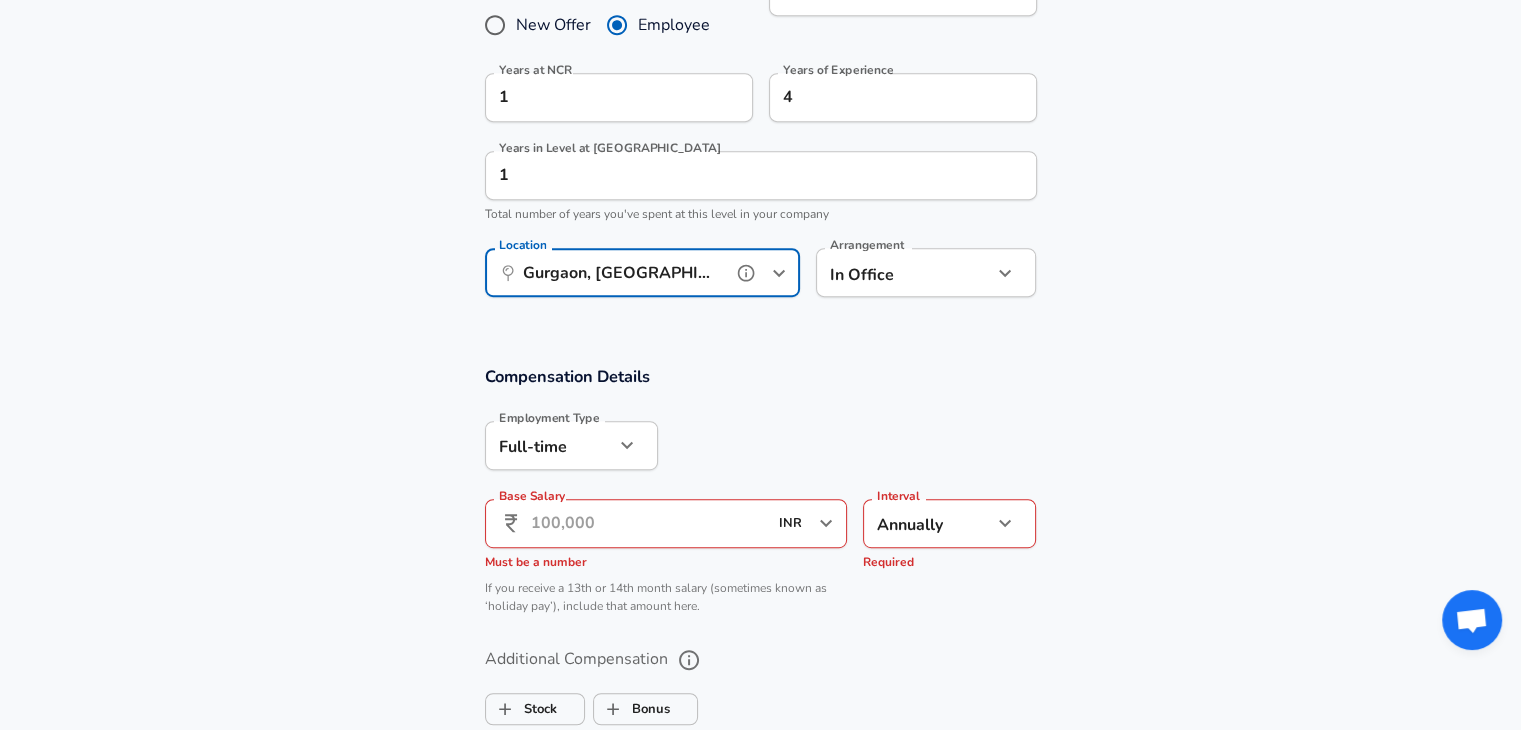 scroll, scrollTop: 1001, scrollLeft: 0, axis: vertical 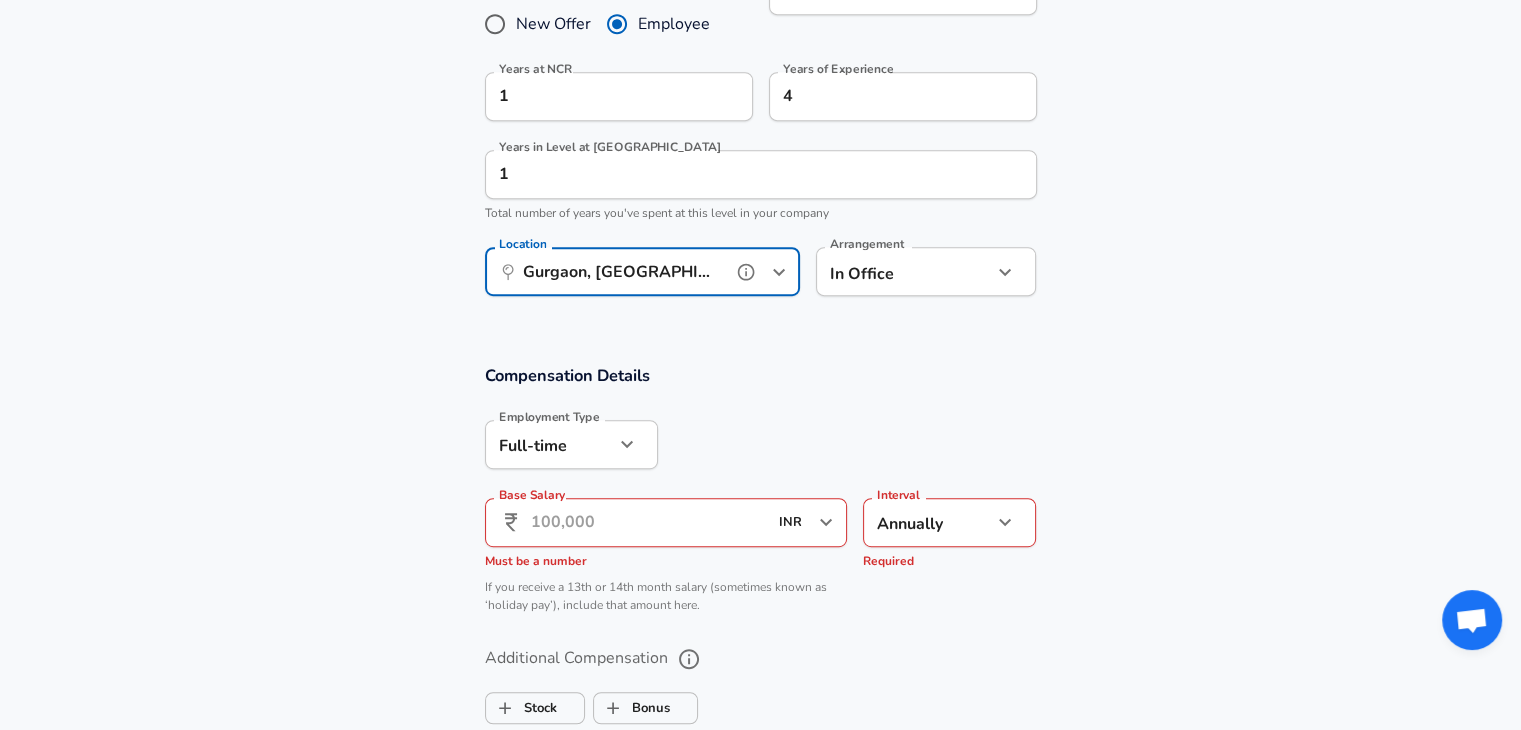 type on "Gurgaon, [GEOGRAPHIC_DATA], [GEOGRAPHIC_DATA]" 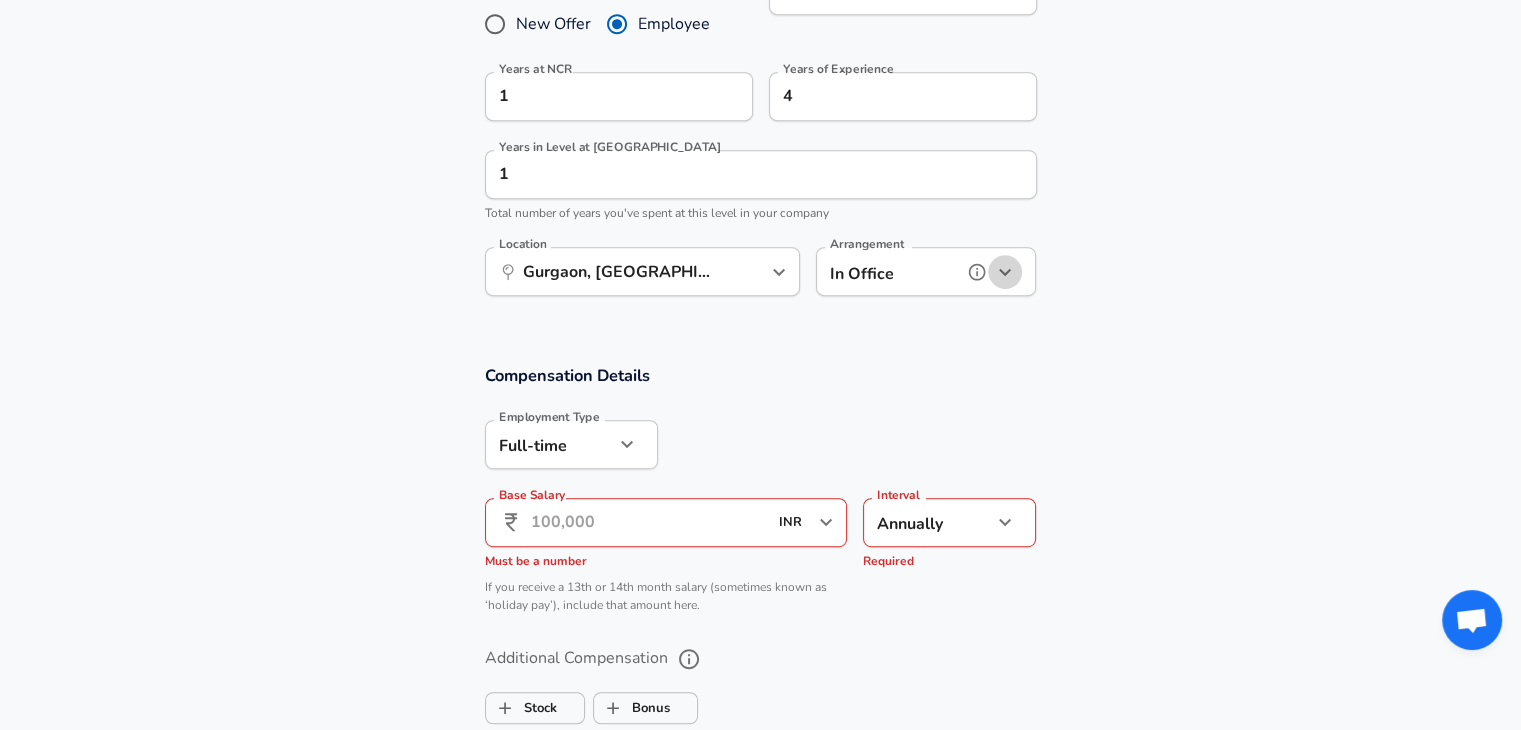 click at bounding box center (1005, 272) 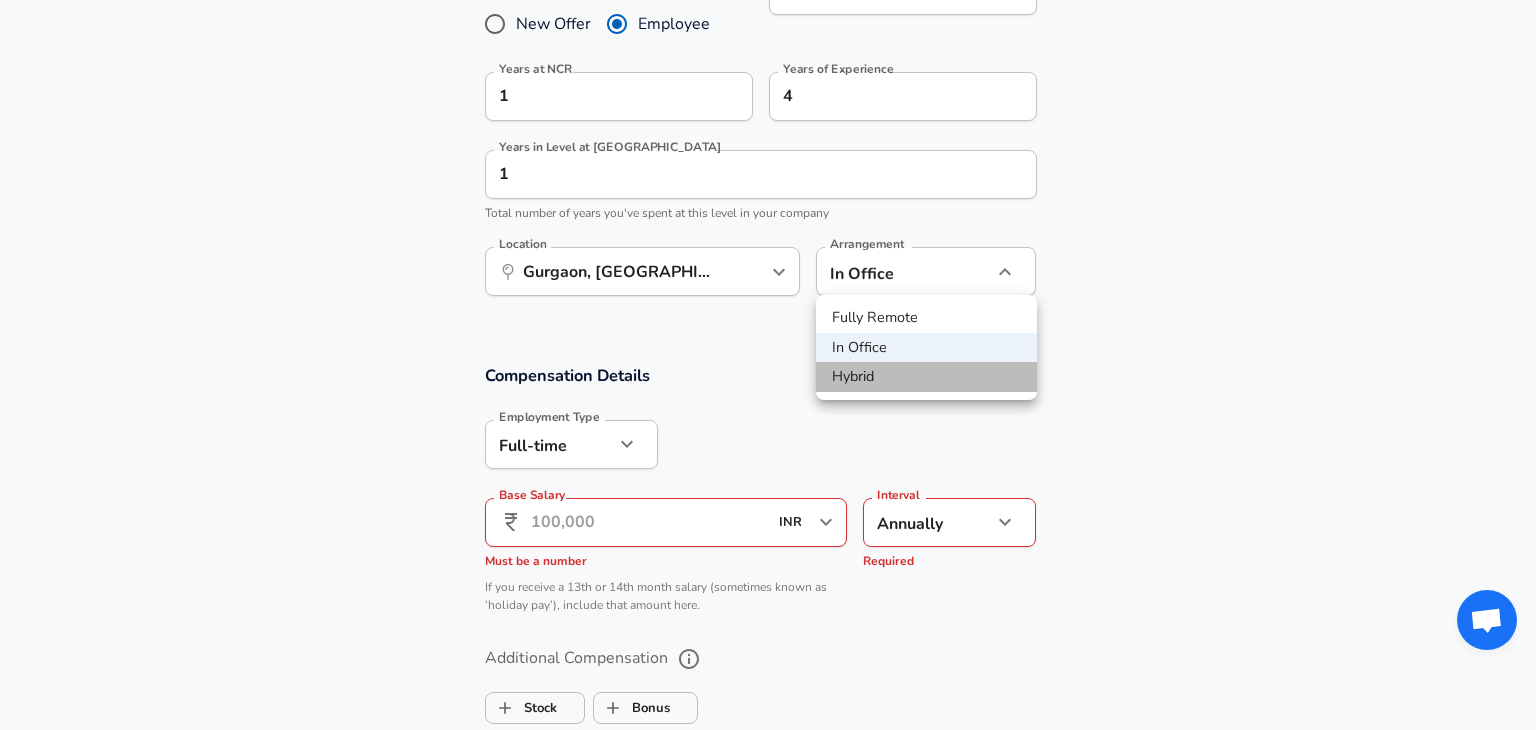 click on "Hybrid" at bounding box center [926, 377] 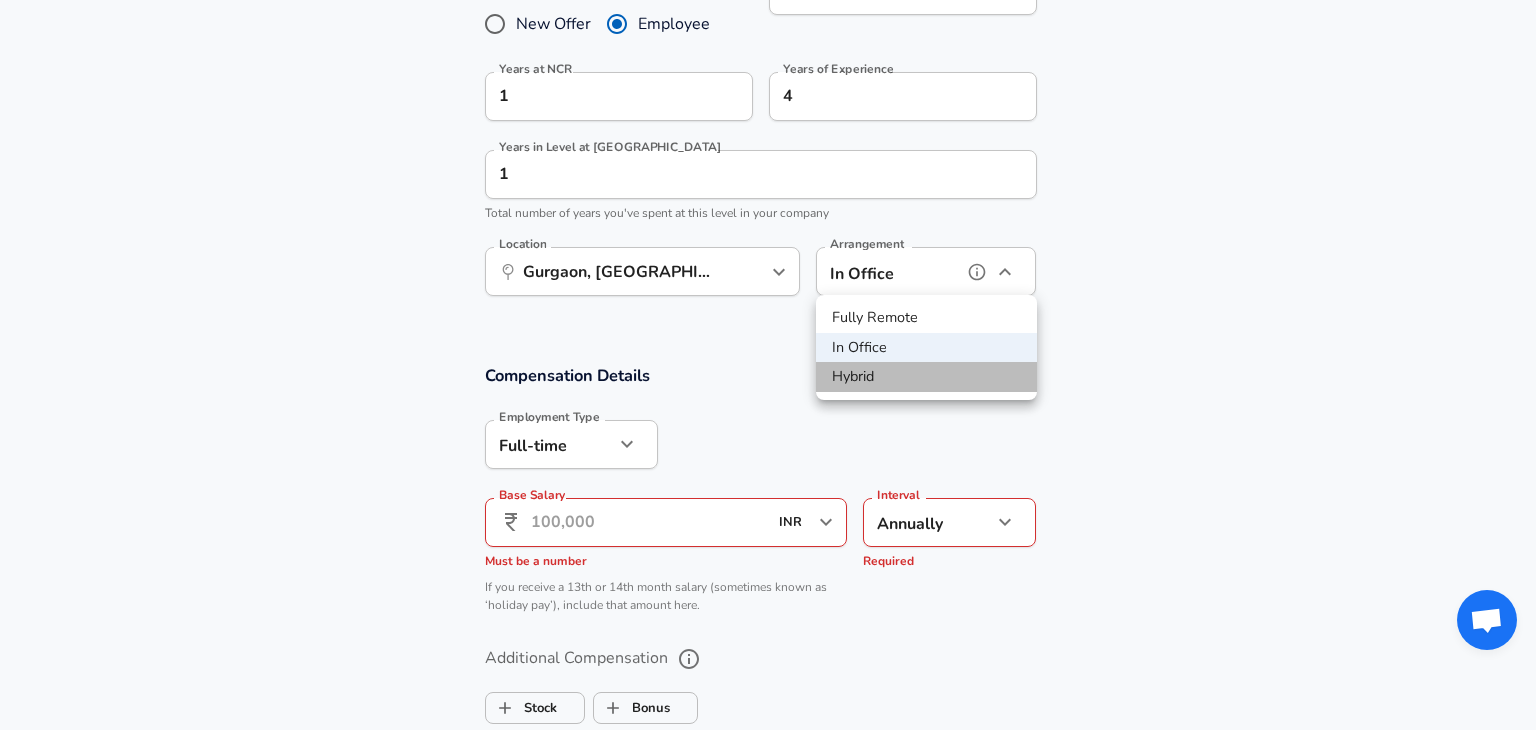 type on "hybrid" 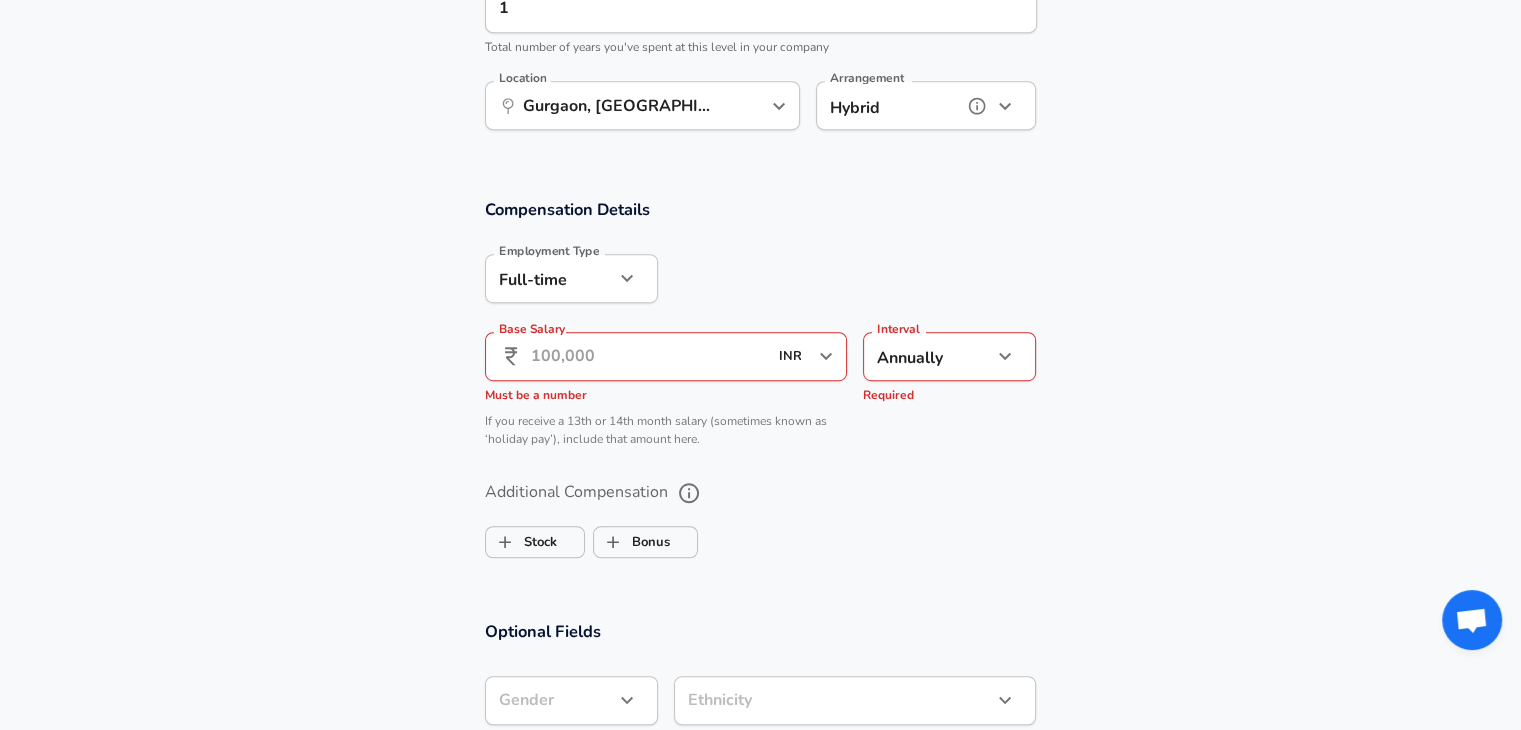 scroll, scrollTop: 1166, scrollLeft: 0, axis: vertical 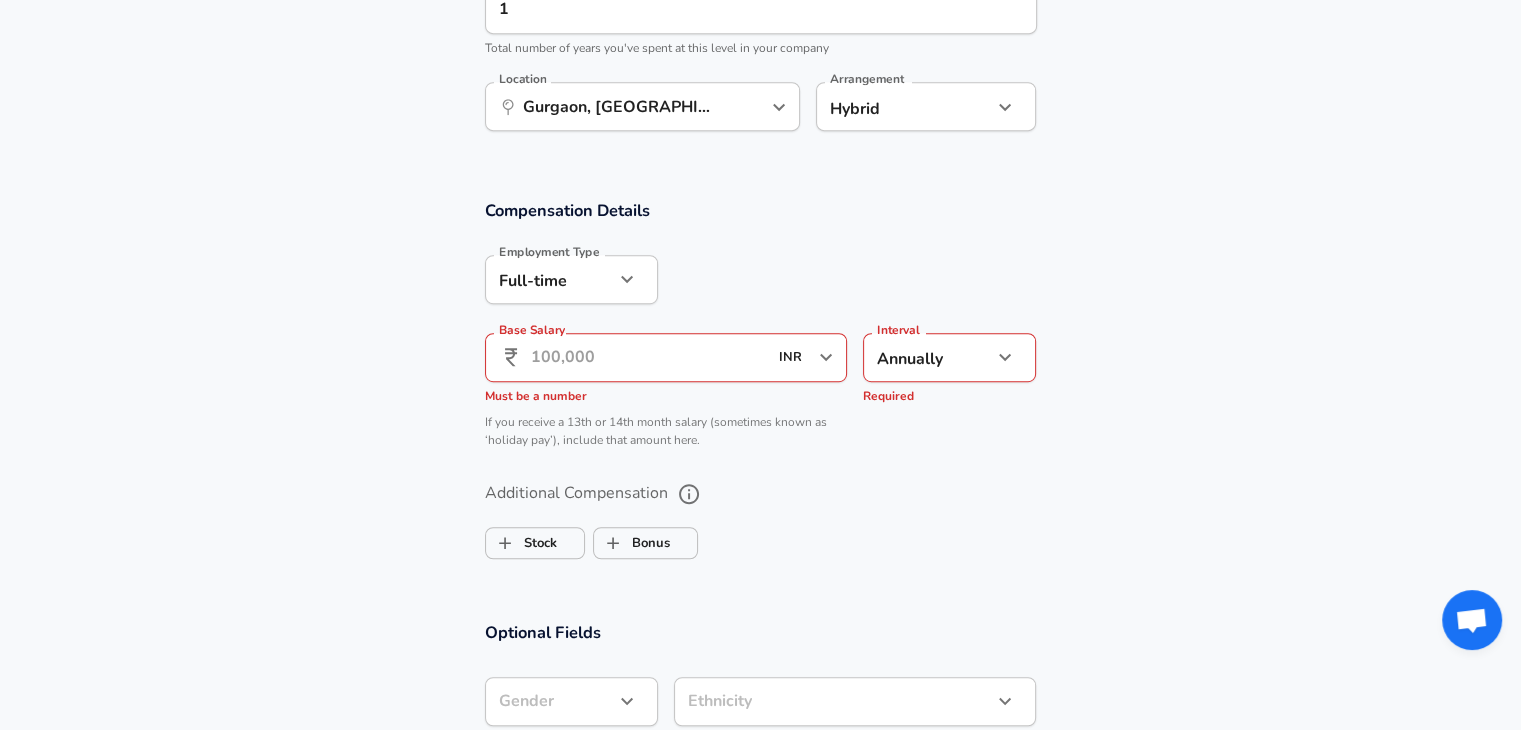 click on "Base Salary" at bounding box center [649, 357] 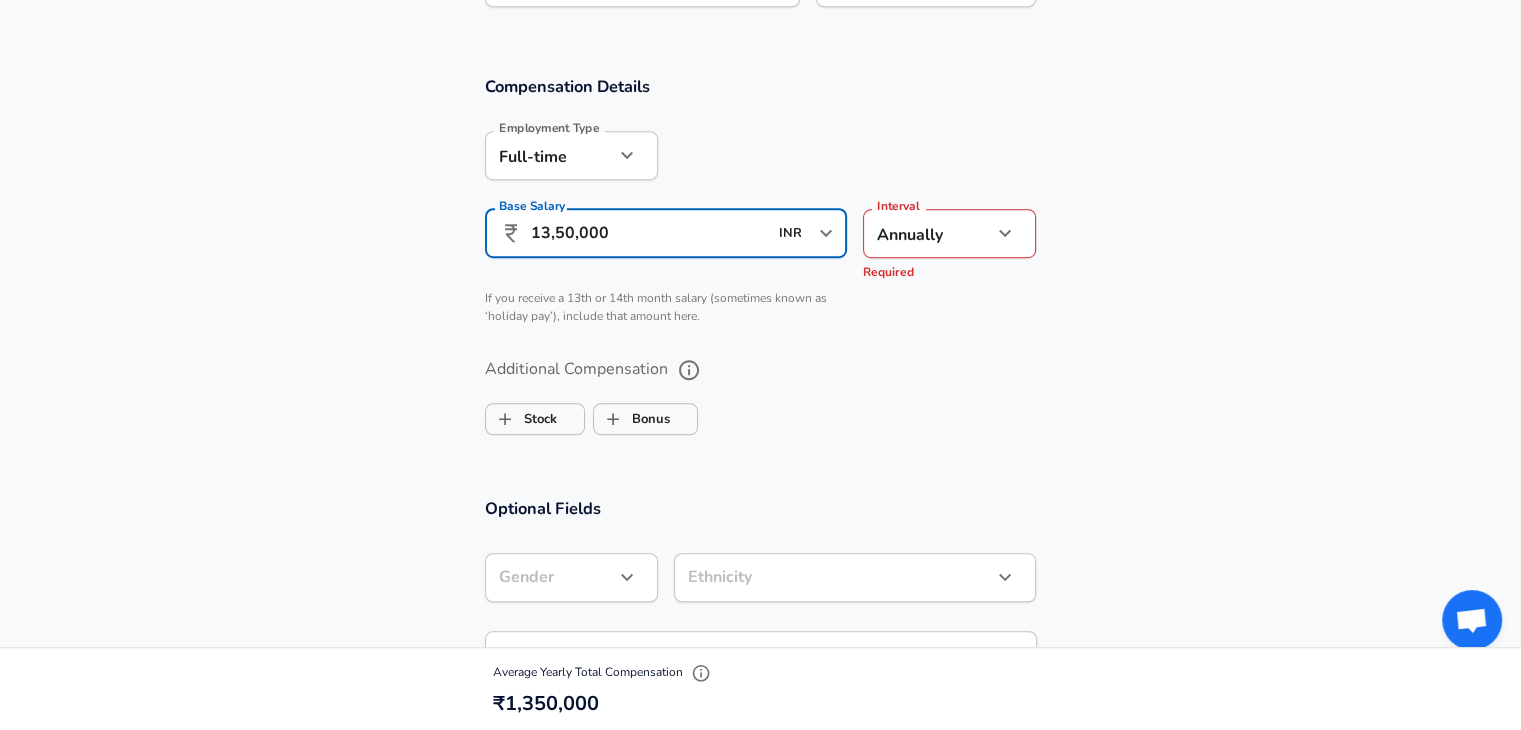 scroll, scrollTop: 1294, scrollLeft: 0, axis: vertical 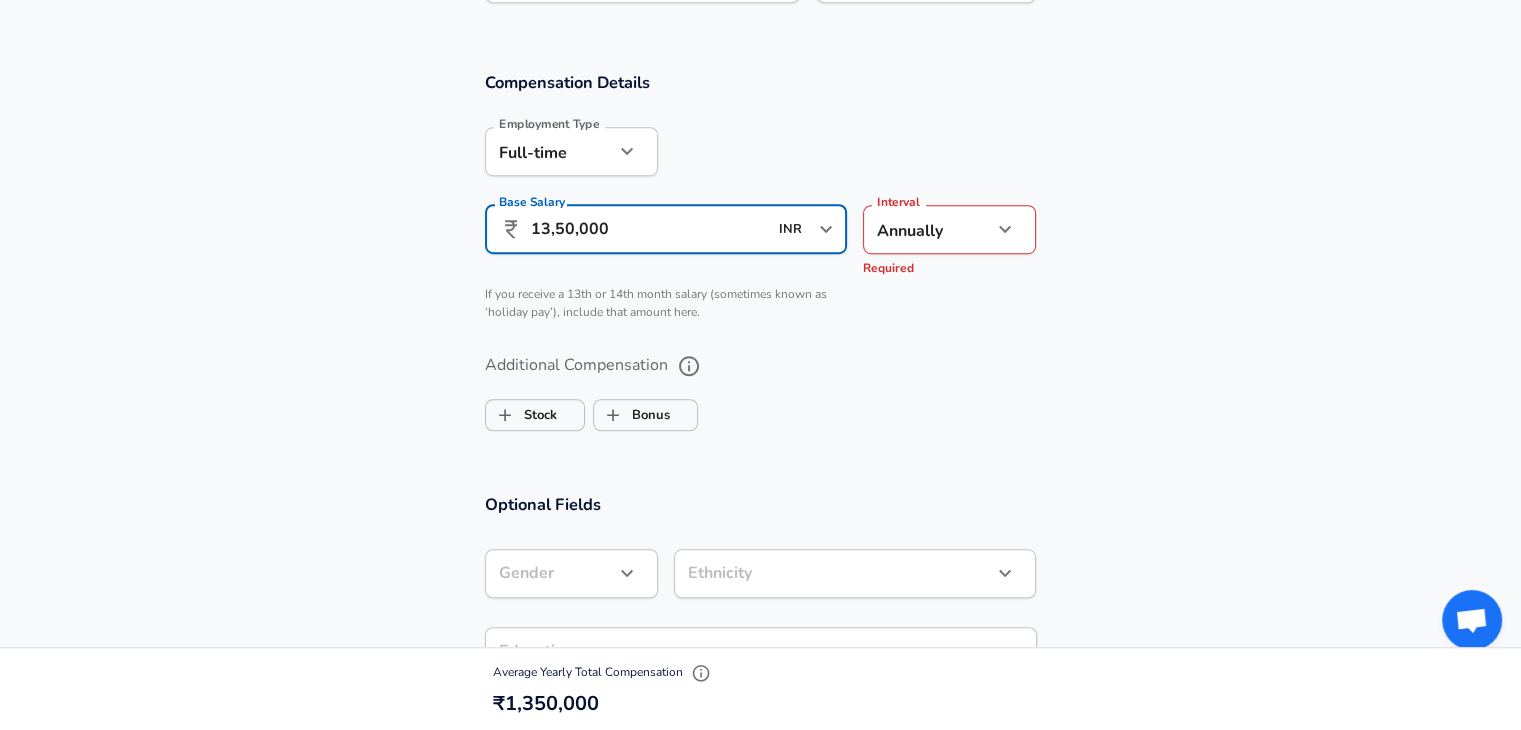 type on "13,50,000" 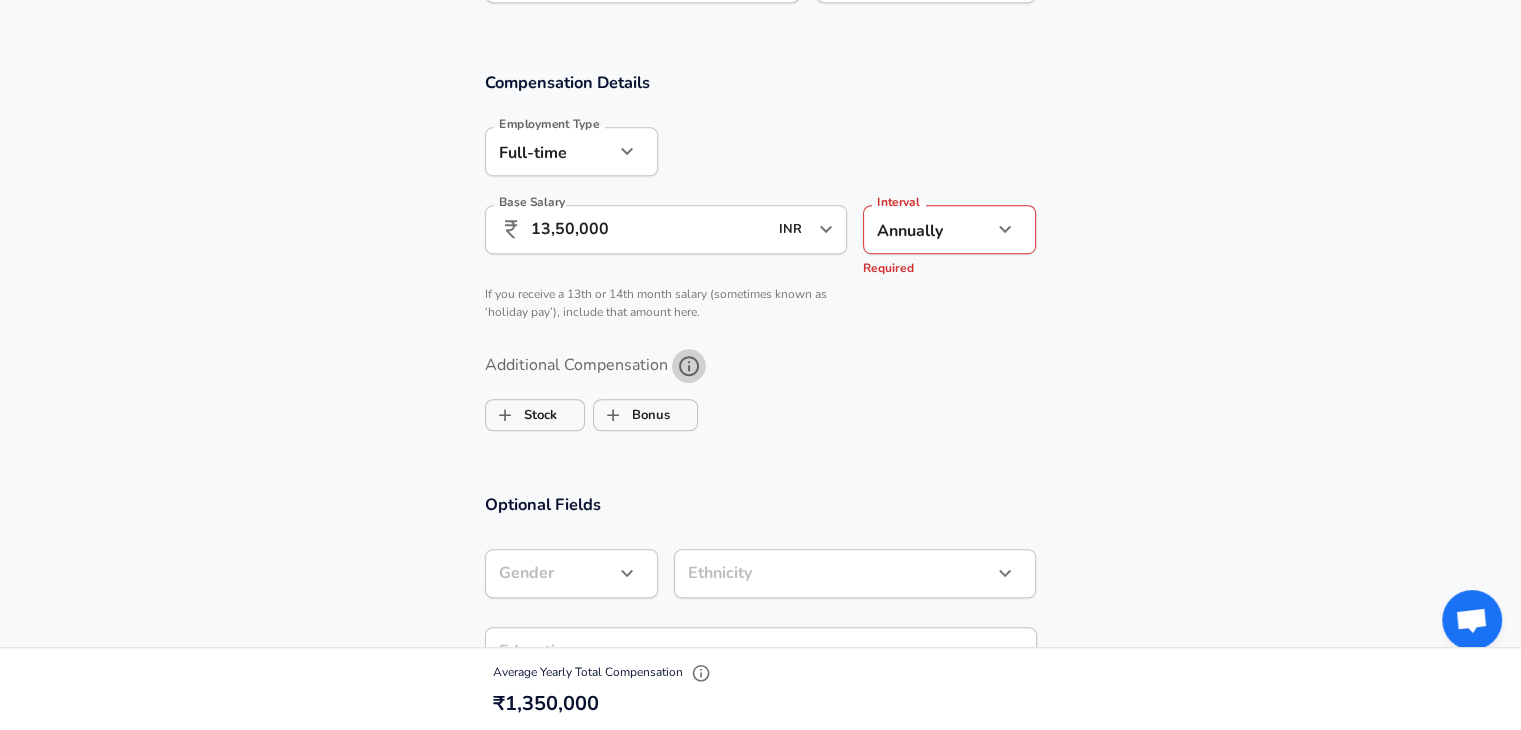 click 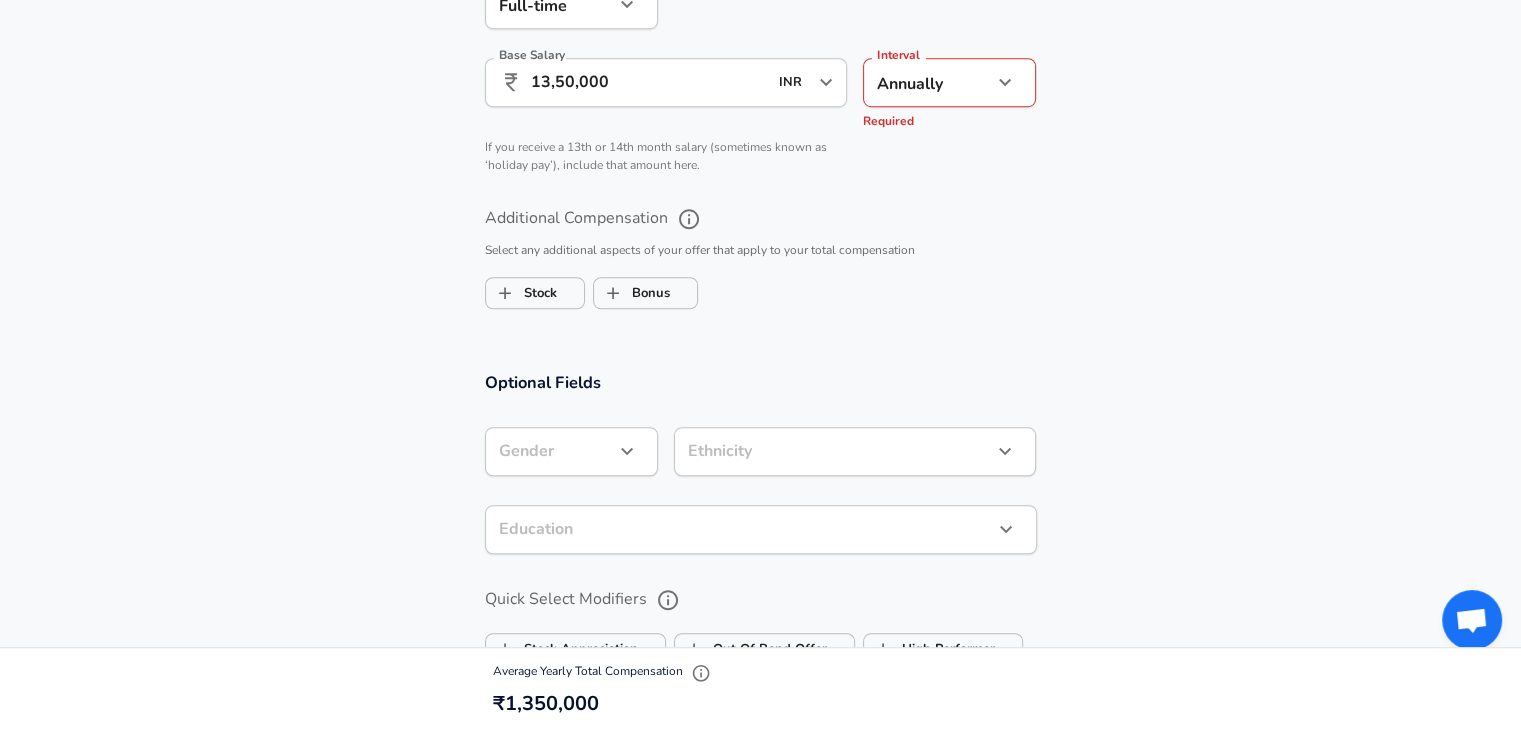 scroll, scrollTop: 1451, scrollLeft: 0, axis: vertical 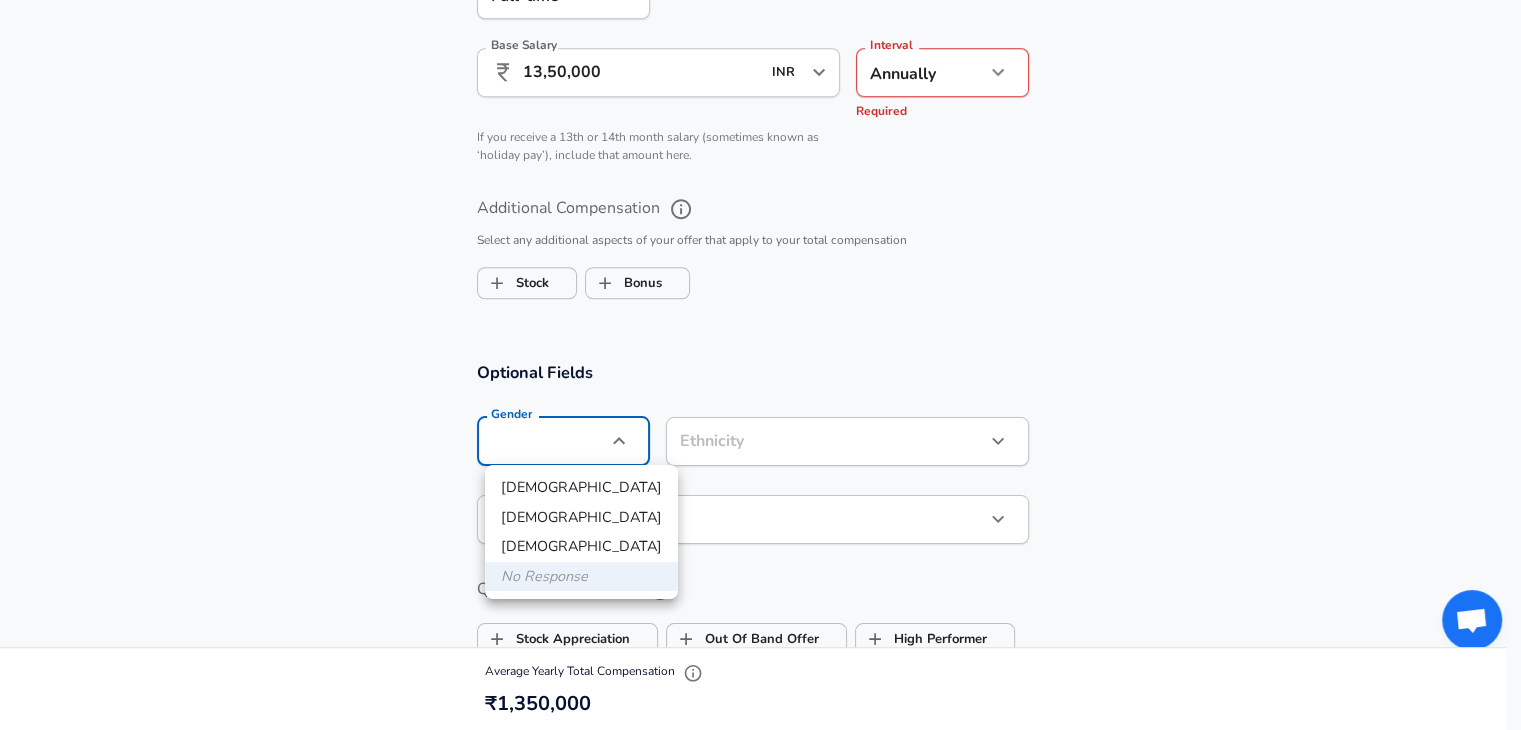 click on "Restart Add Your Salary Upload your offer letter   to verify your submission Enhance Privacy and Anonymity Yes Automatically hides specific fields until there are enough submissions to safely display the full details.   More Details Based on your submission and the data points that we have already collected, we will automatically hide and anonymize specific fields if there aren't enough data points to remain sufficiently anonymous. Company & Title Information   Enter the company you received your offer from Company NCR Company   Select the title that closest resembles your official title. This should be similar to the title that was present on your offer letter. Title IT Support Title   Select a job family that best fits your role. If you can't find one, select 'Other' to enter a custom job family Job Family Information Technologist (IT) Job Family   Select a Specialization that best fits your role. If you can't find one, select 'Other' to enter a custom specialization Select Specialization Support Support" at bounding box center [760, -1086] 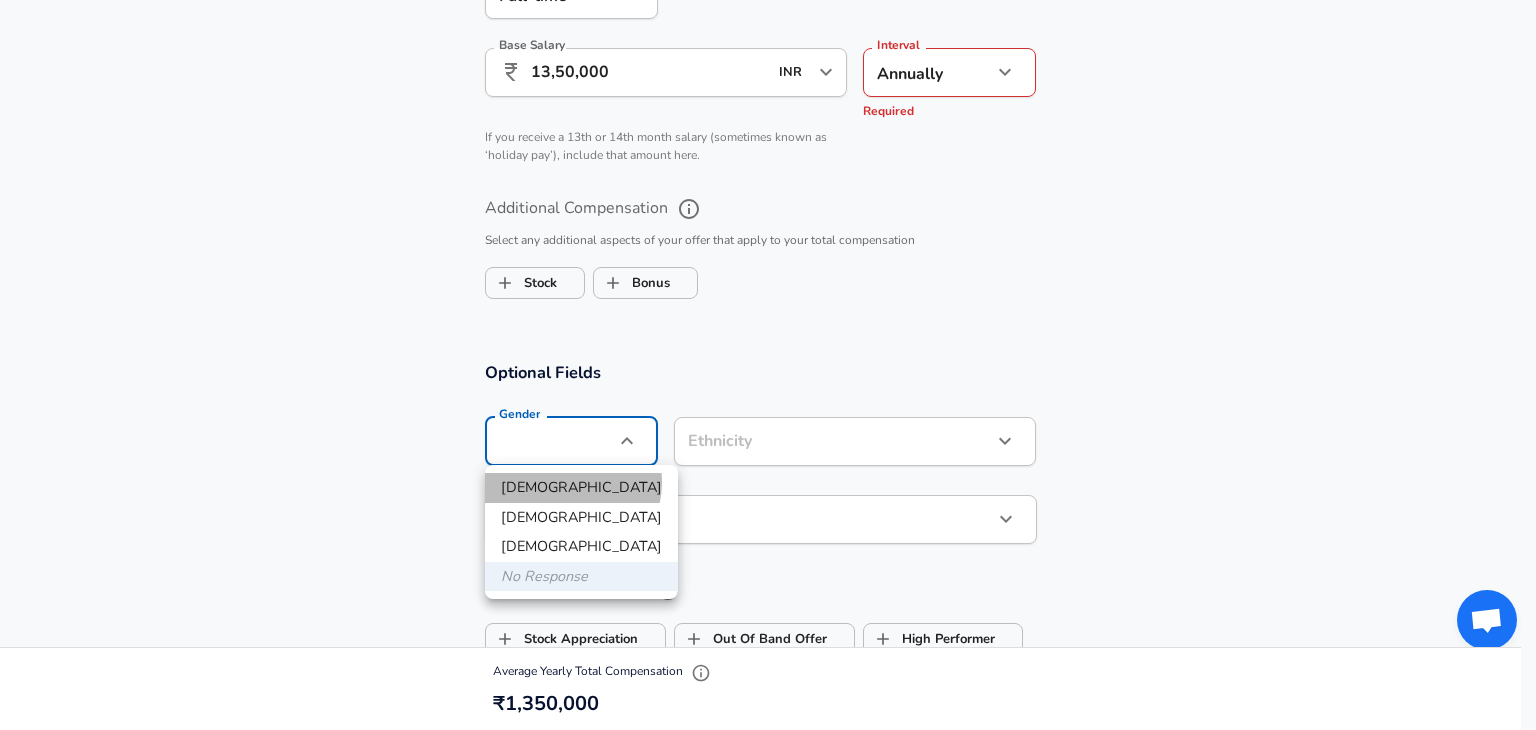 click on "[DEMOGRAPHIC_DATA]" at bounding box center [581, 488] 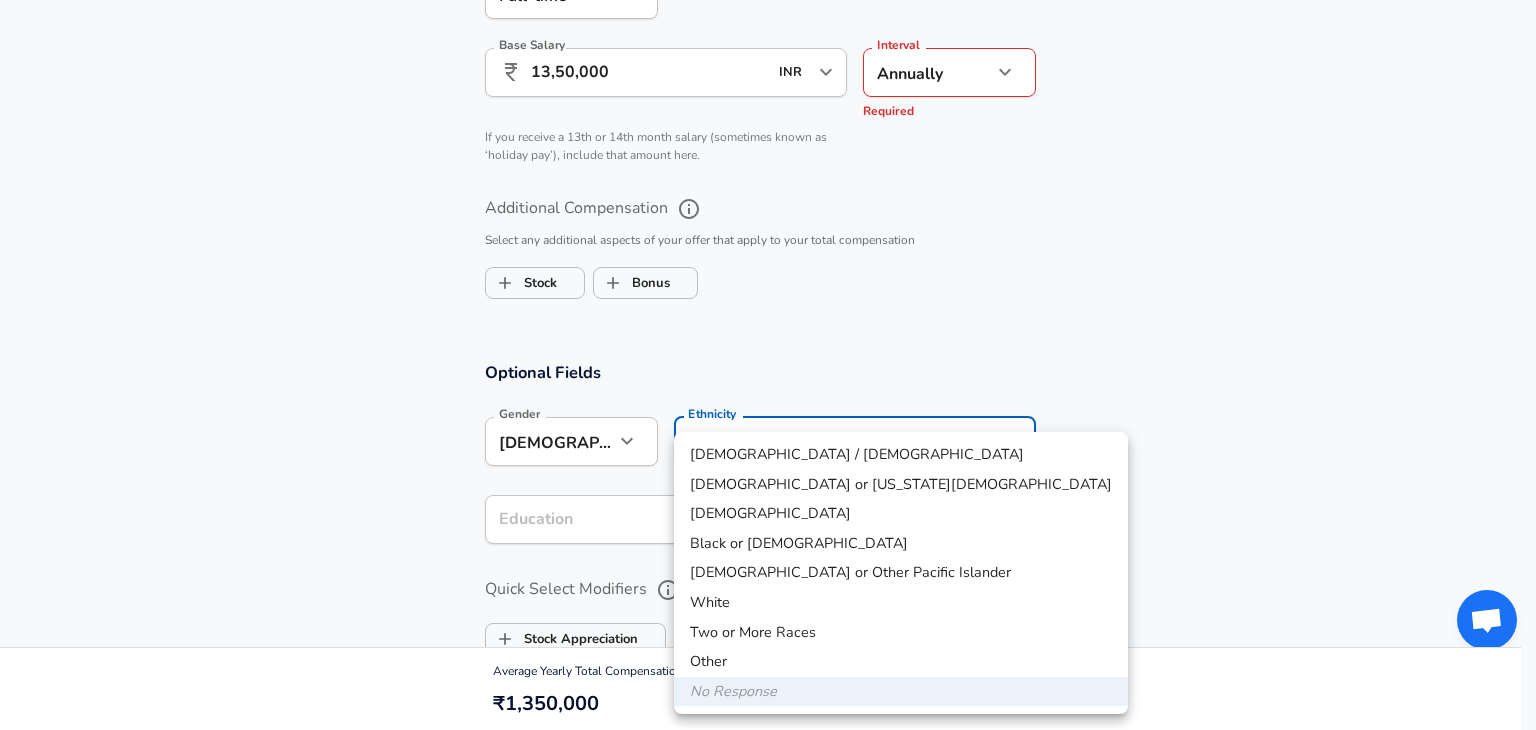 click on "Restart Add Your Salary Upload your offer letter   to verify your submission Enhance Privacy and Anonymity Yes Automatically hides specific fields until there are enough submissions to safely display the full details.   More Details Based on your submission and the data points that we have already collected, we will automatically hide and anonymize specific fields if there aren't enough data points to remain sufficiently anonymous. Company & Title Information   Enter the company you received your offer from Company NCR Company   Select the title that closest resembles your official title. This should be similar to the title that was present on your offer letter. Title IT Support Title   Select a job family that best fits your role. If you can't find one, select 'Other' to enter a custom job family Job Family Information Technologist (IT) Job Family   Select a Specialization that best fits your role. If you can't find one, select 'Other' to enter a custom specialization Select Specialization Support Support" at bounding box center (768, -1086) 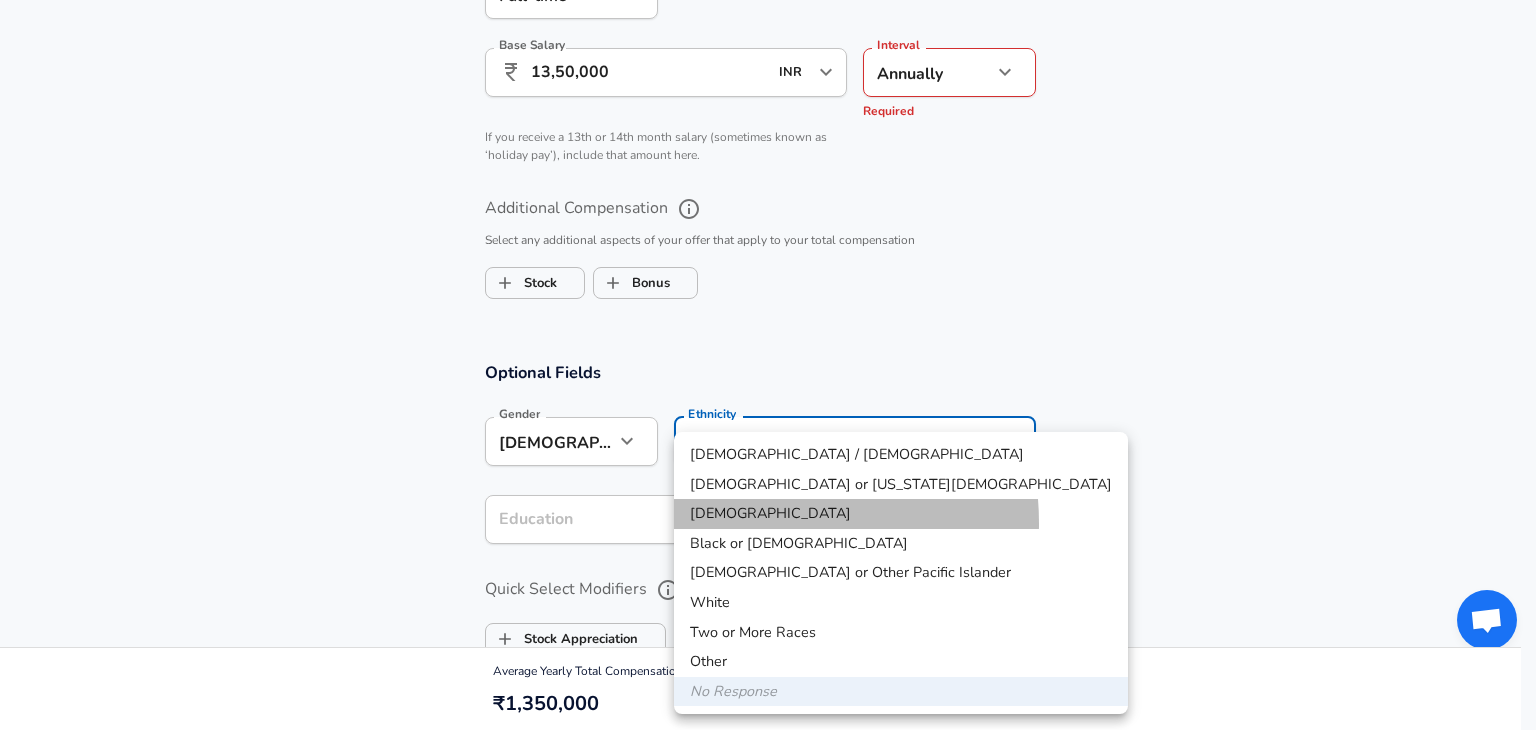 click on "[DEMOGRAPHIC_DATA]" at bounding box center [901, 514] 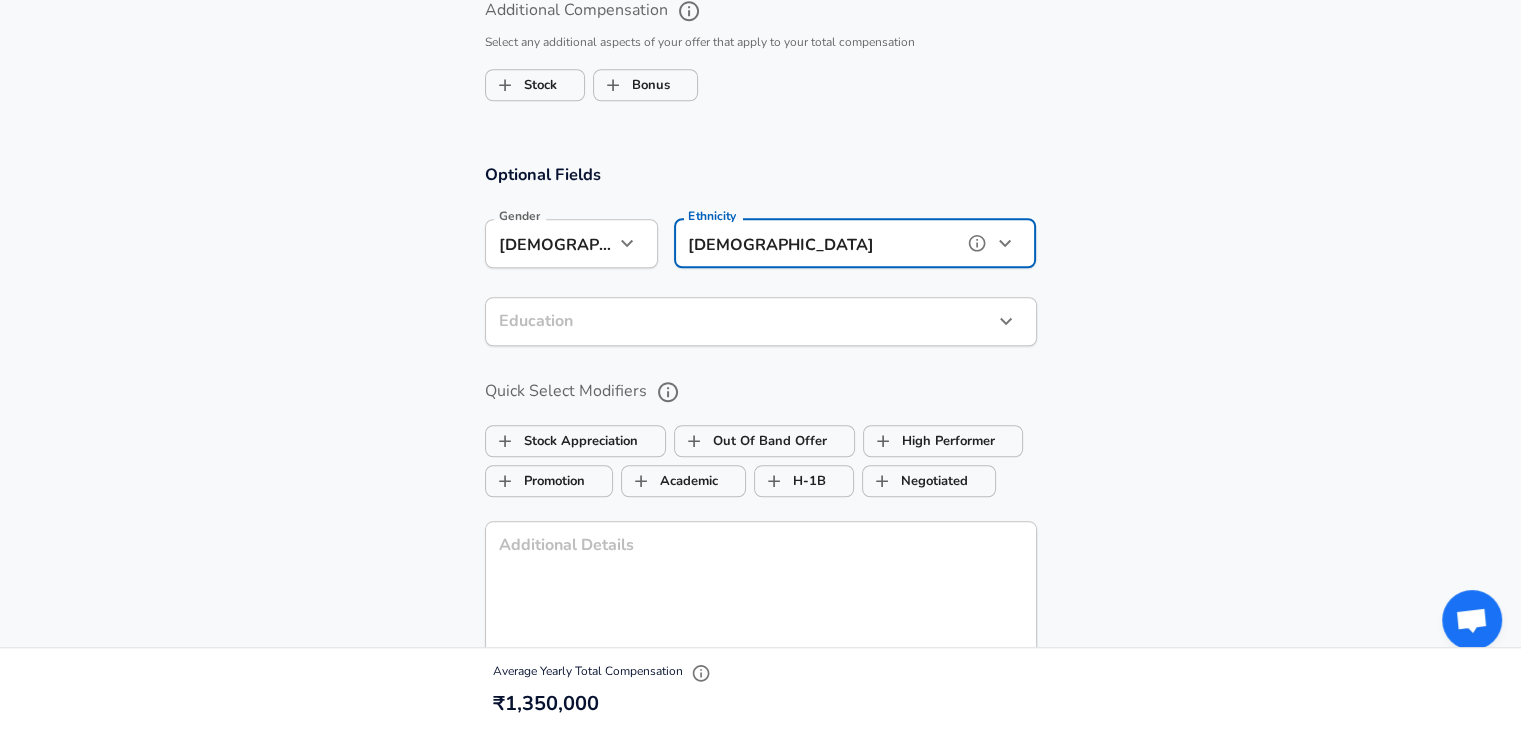 scroll, scrollTop: 1654, scrollLeft: 0, axis: vertical 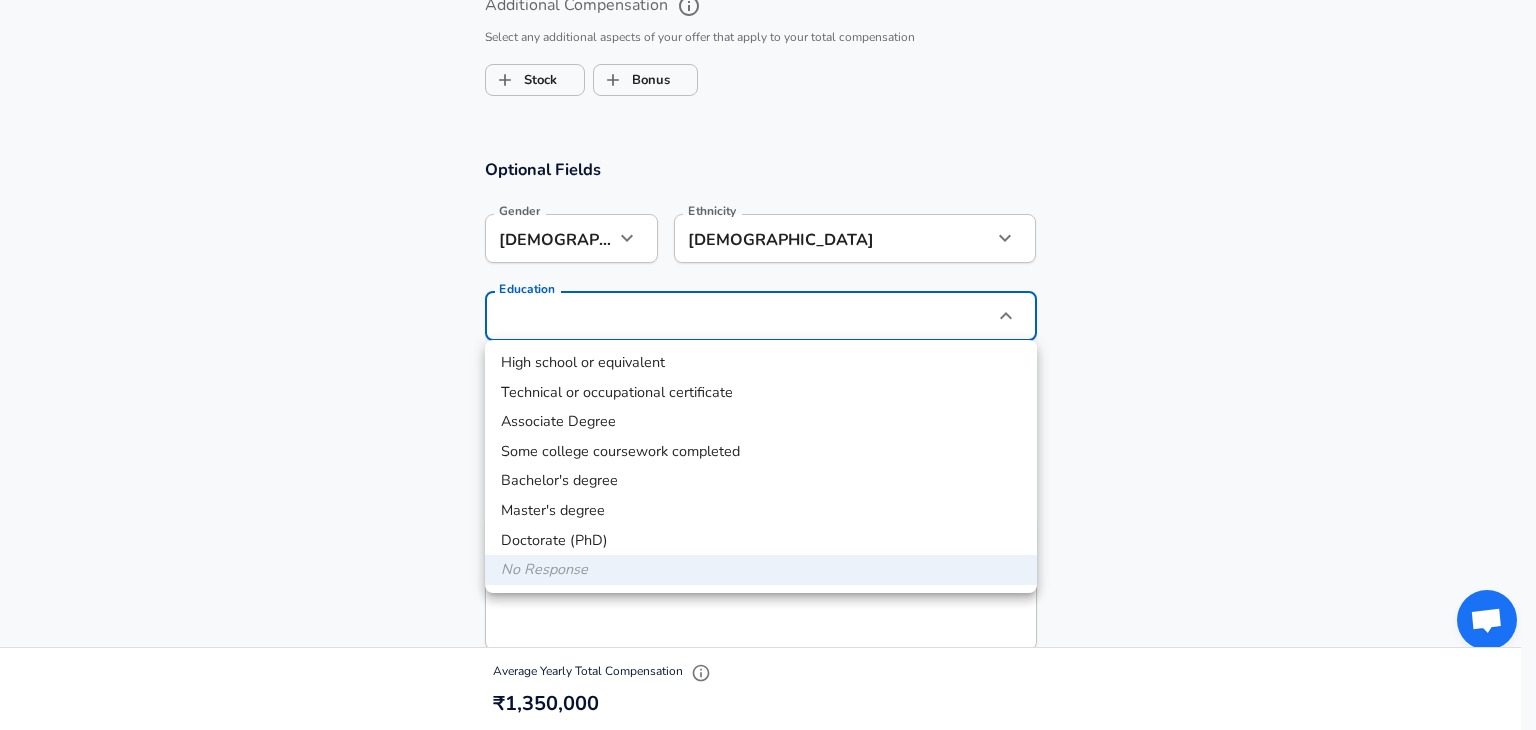 click on "Restart Add Your Salary Upload your offer letter   to verify your submission Enhance Privacy and Anonymity Yes Automatically hides specific fields until there are enough submissions to safely display the full details.   More Details Based on your submission and the data points that we have already collected, we will automatically hide and anonymize specific fields if there aren't enough data points to remain sufficiently anonymous. Company & Title Information   Enter the company you received your offer from Company NCR Company   Select the title that closest resembles your official title. This should be similar to the title that was present on your offer letter. Title IT Support Title   Select a job family that best fits your role. If you can't find one, select 'Other' to enter a custom job family Job Family Information Technologist (IT) Job Family   Select a Specialization that best fits your role. If you can't find one, select 'Other' to enter a custom specialization Select Specialization Support Support" at bounding box center (768, -1289) 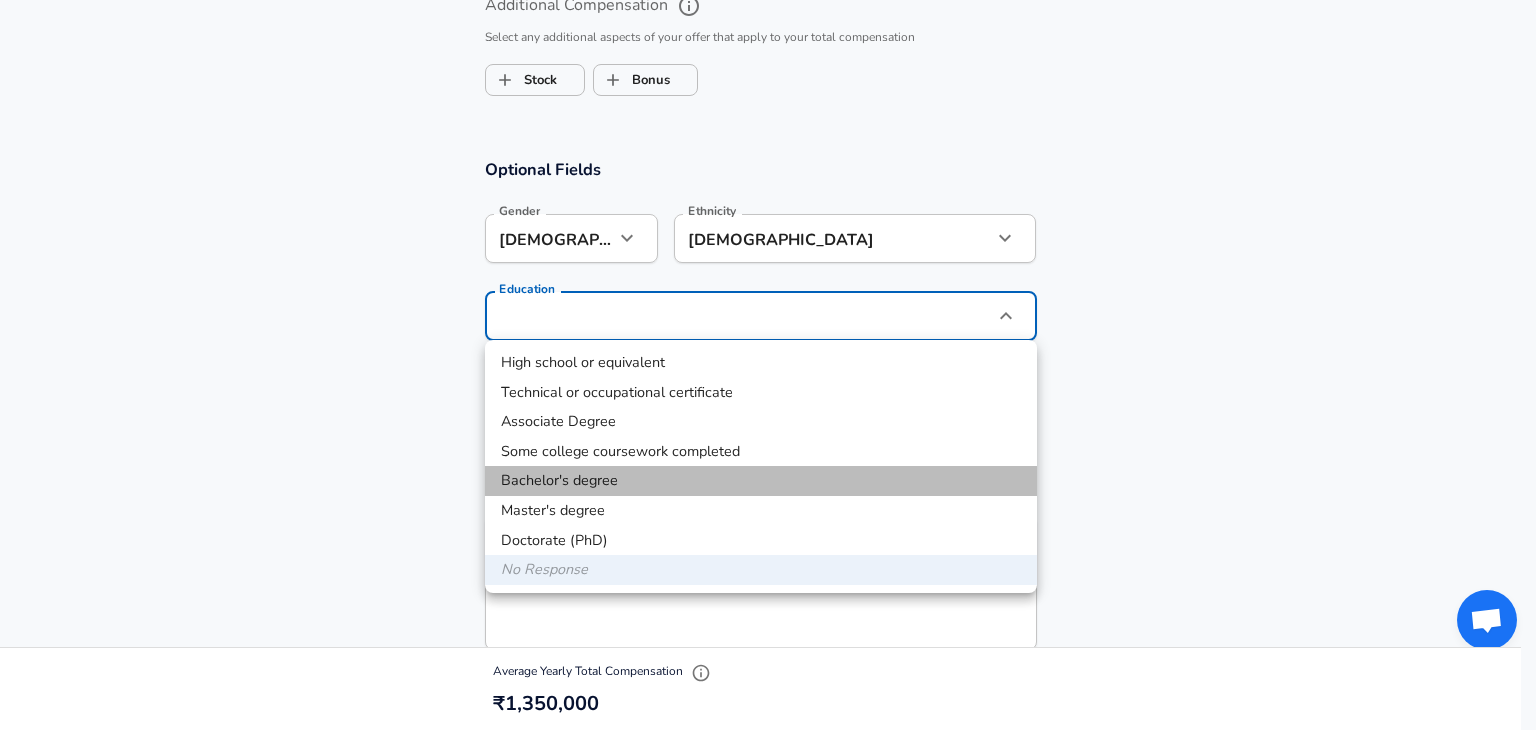 click on "Bachelor's degree" at bounding box center [761, 481] 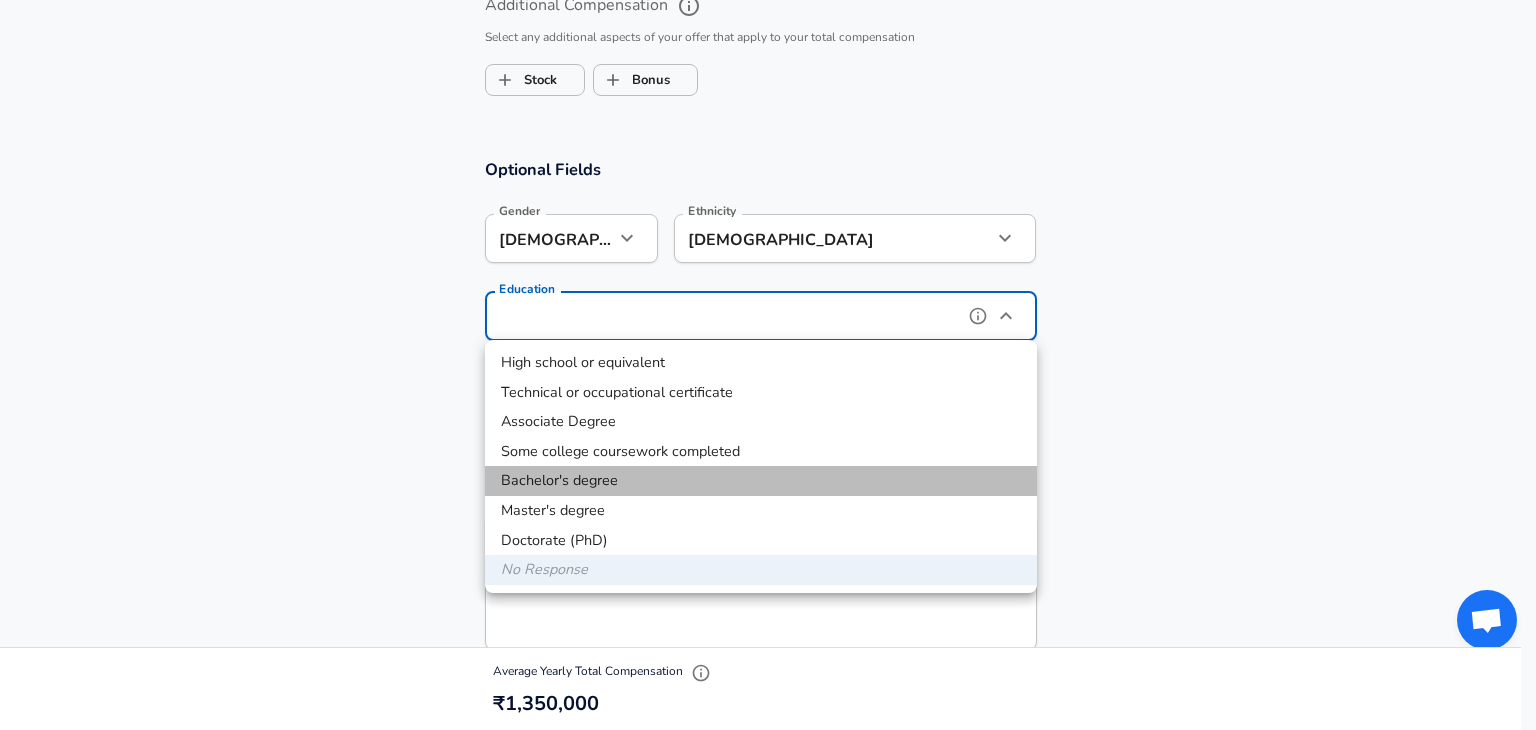 type on "Bachelors degree" 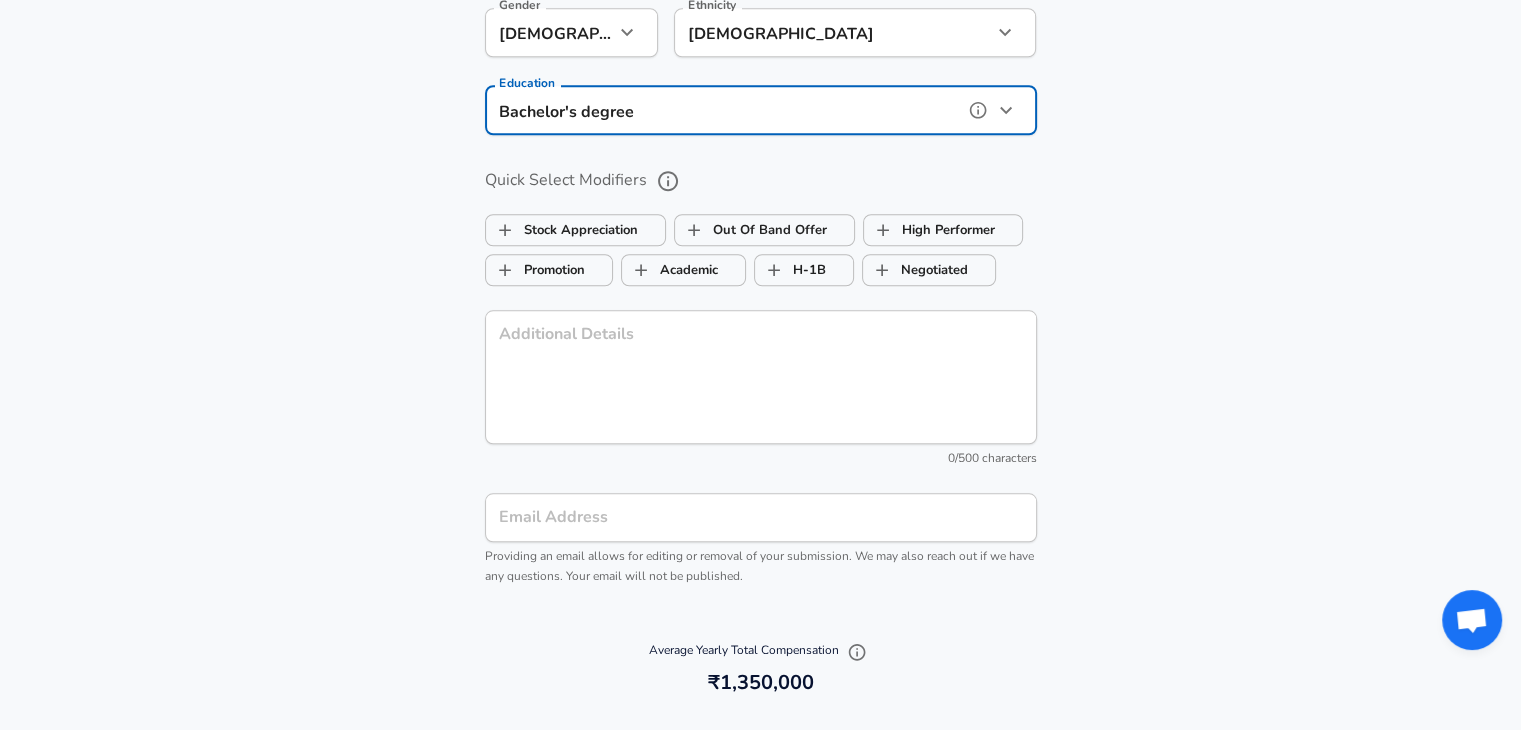 scroll, scrollTop: 1859, scrollLeft: 0, axis: vertical 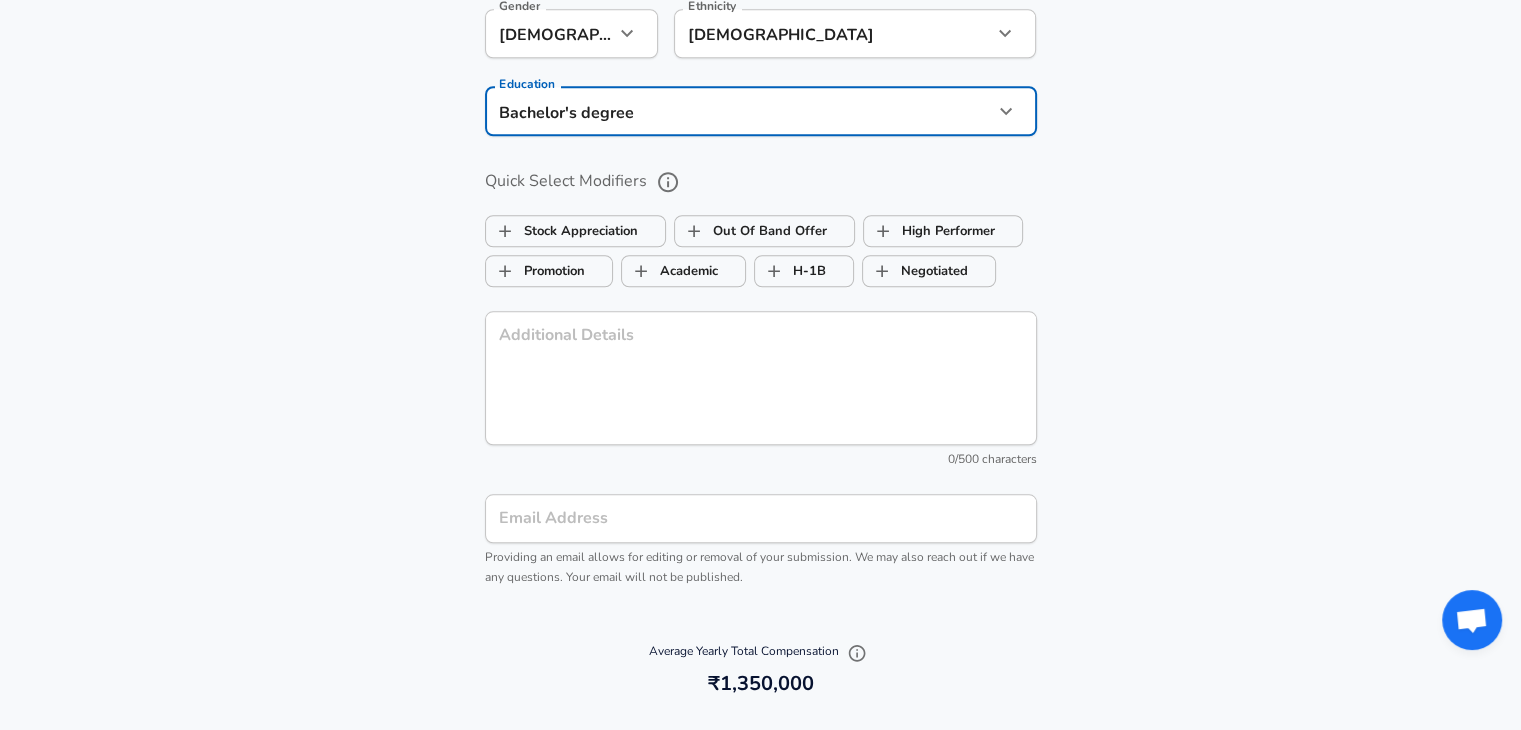 click 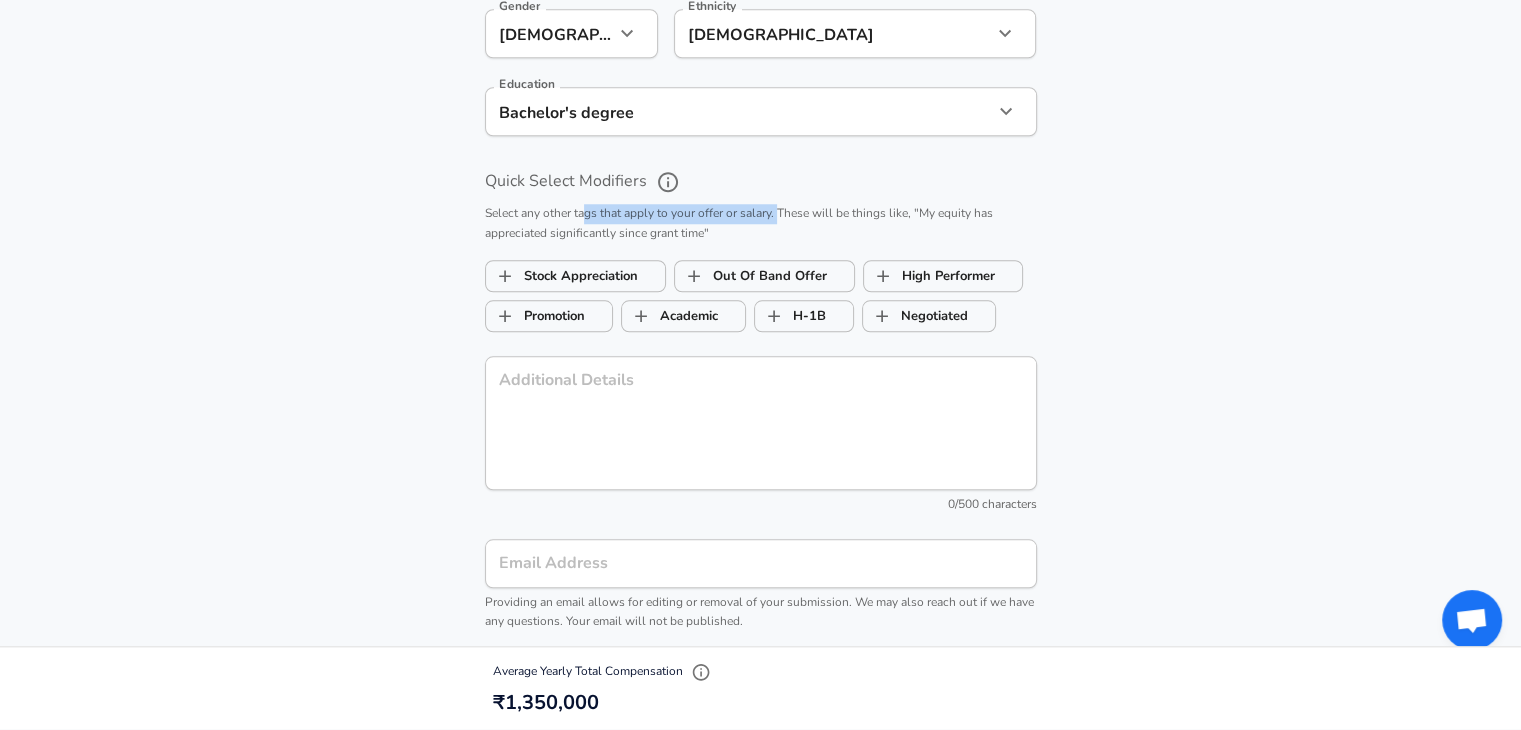 drag, startPoint x: 584, startPoint y: 214, endPoint x: 780, endPoint y: 205, distance: 196.20653 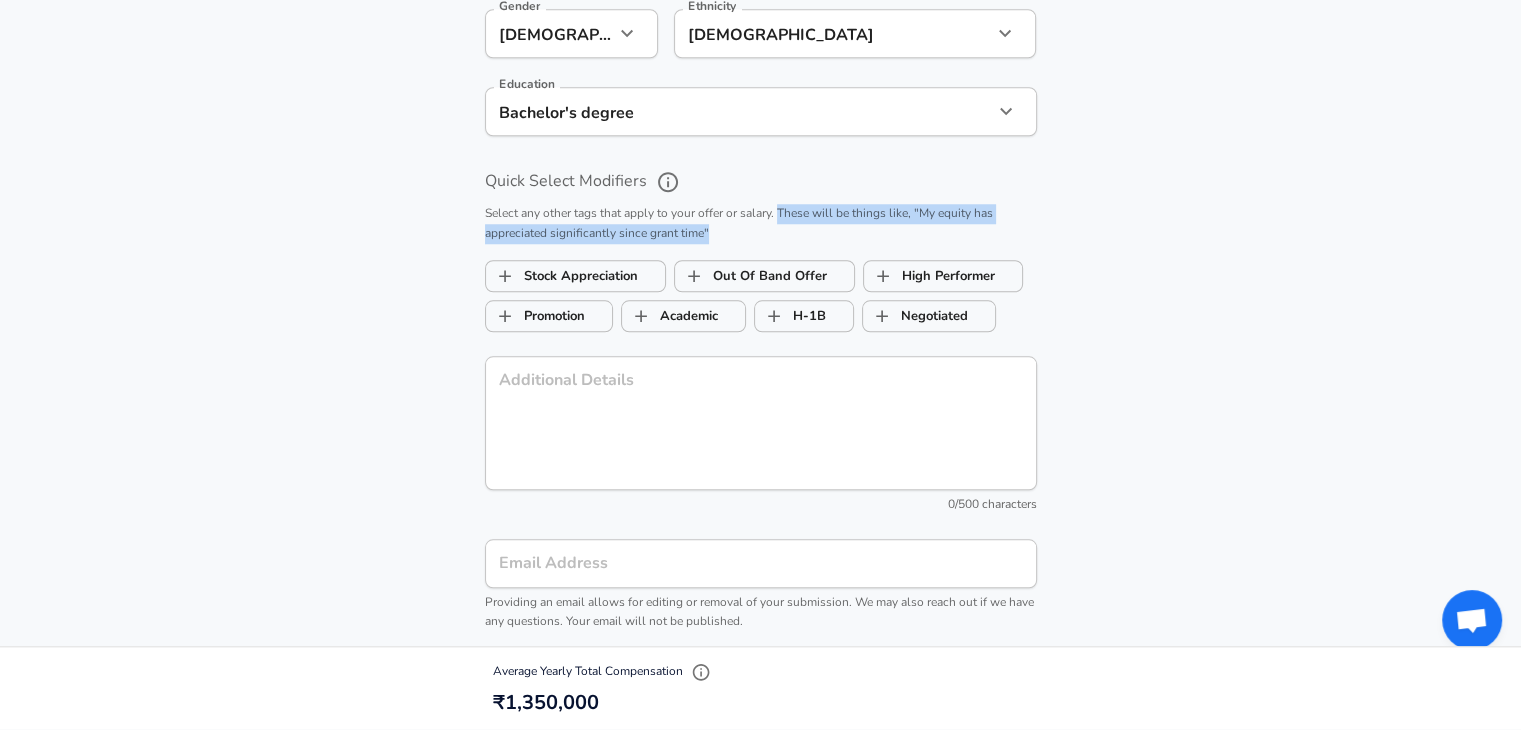 drag, startPoint x: 780, startPoint y: 205, endPoint x: 813, endPoint y: 228, distance: 40.22437 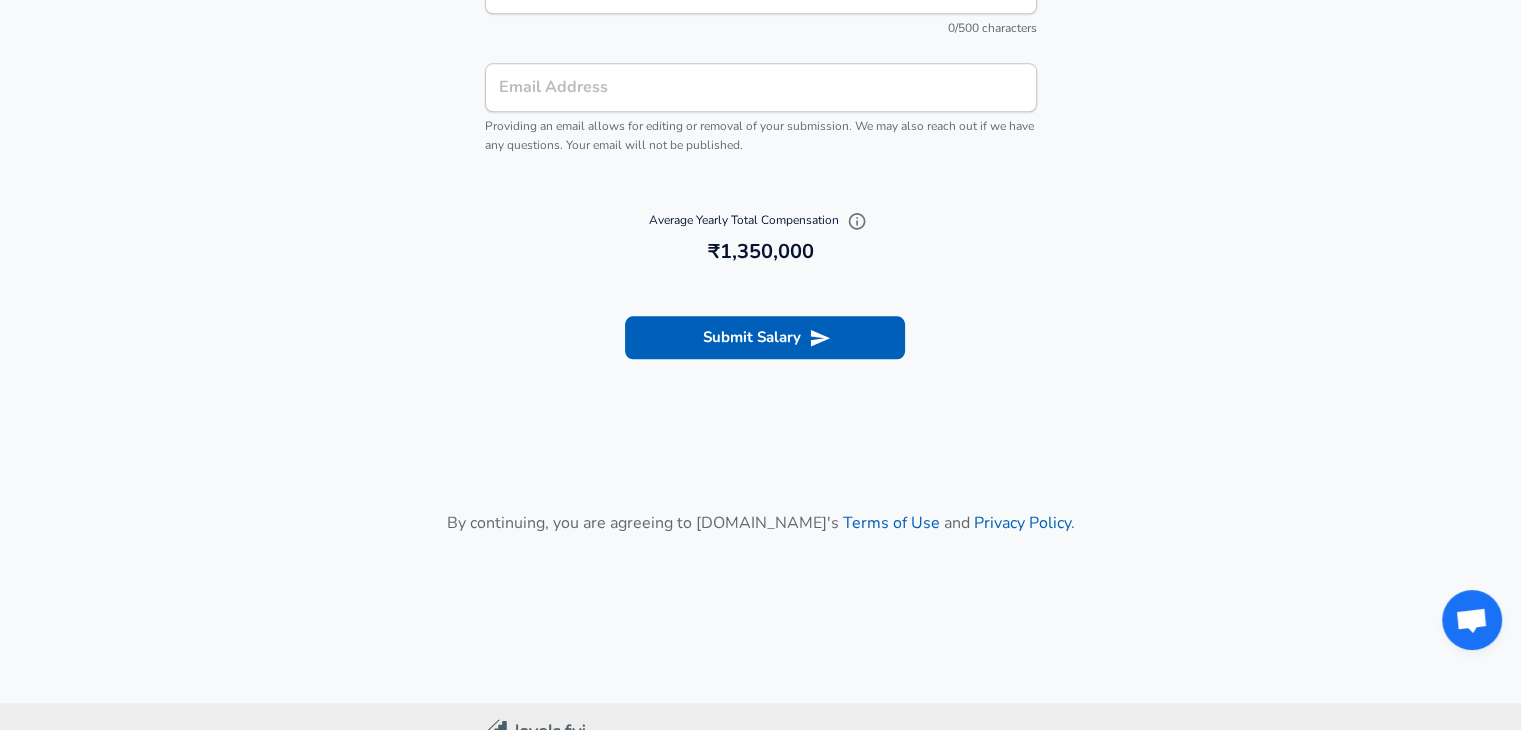 scroll, scrollTop: 2408, scrollLeft: 0, axis: vertical 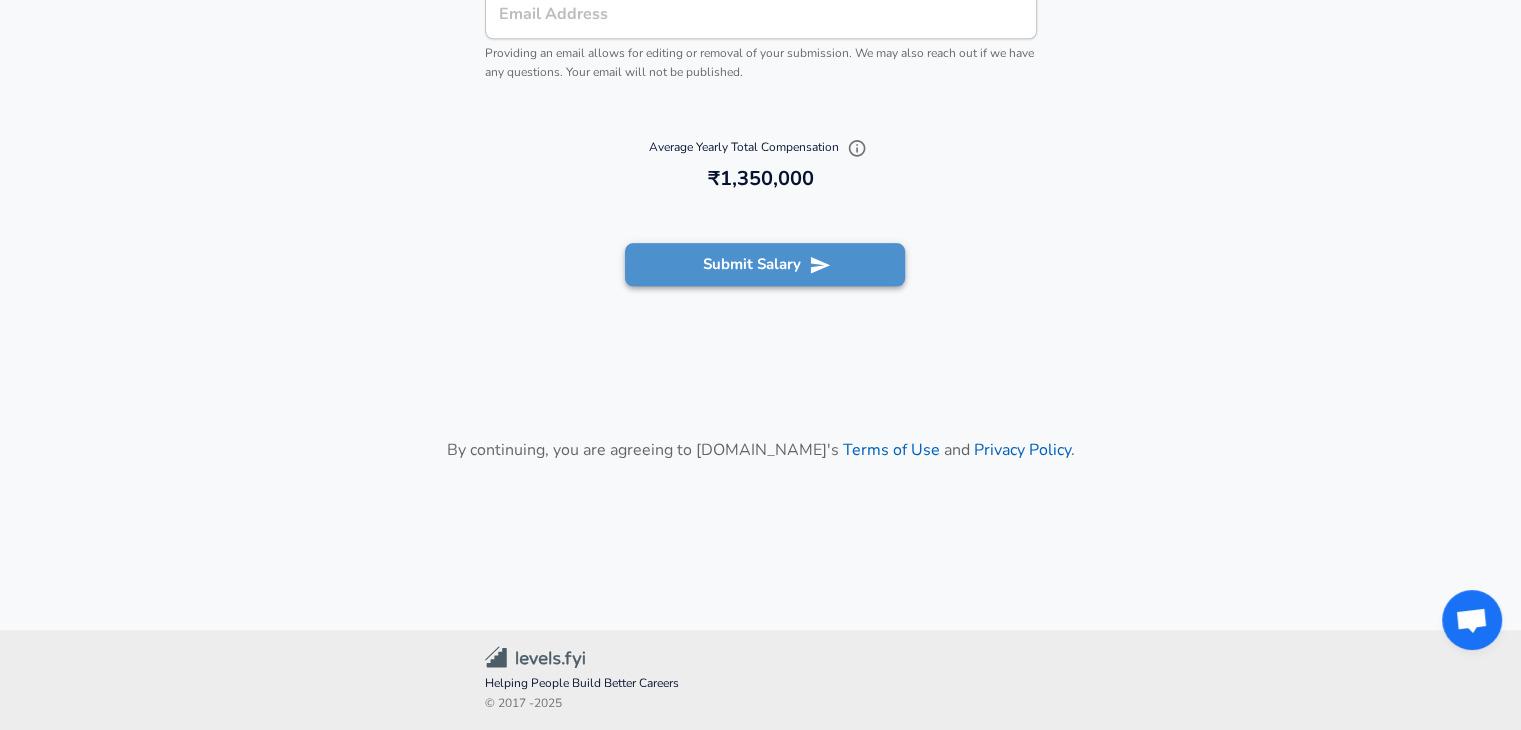 click on "Submit Salary" at bounding box center (765, 264) 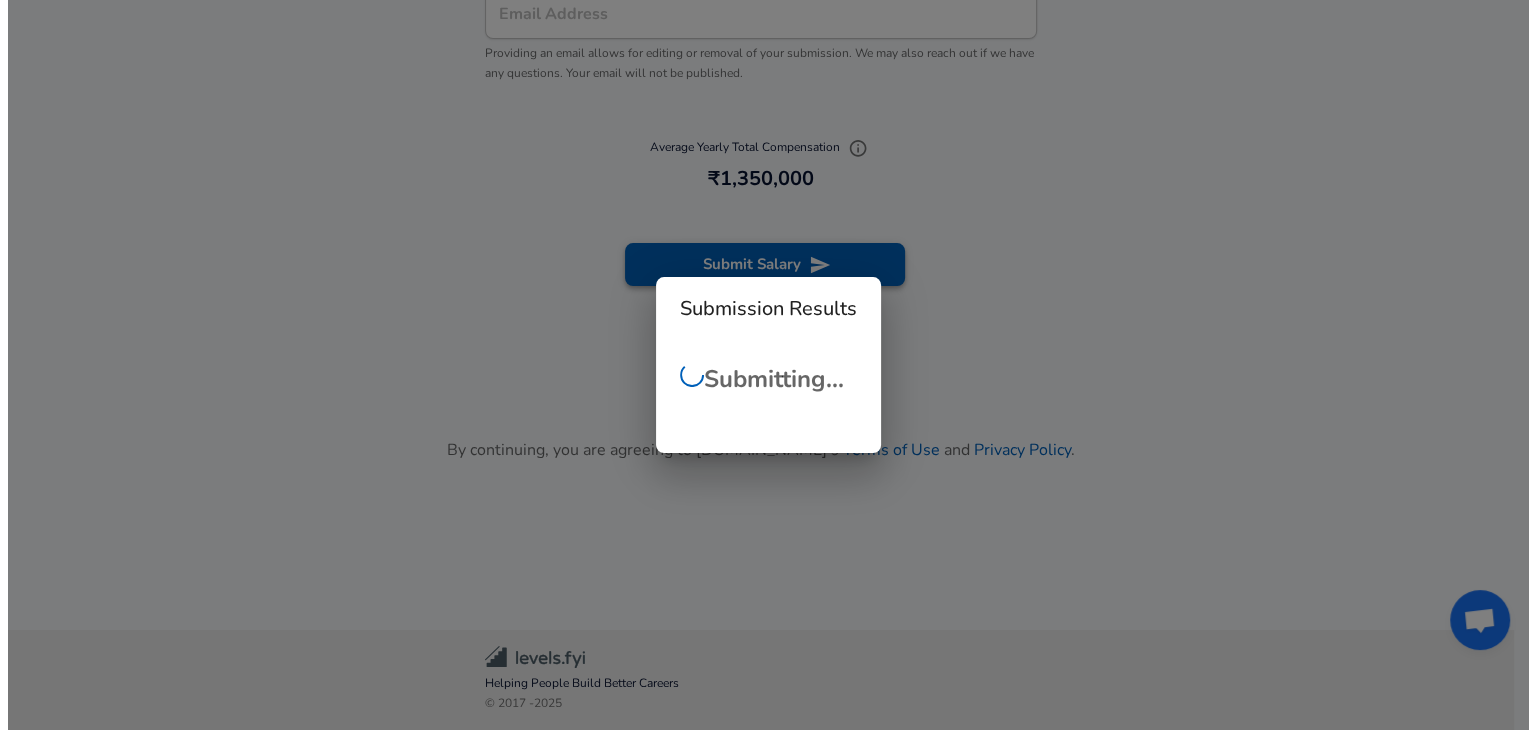 scroll, scrollTop: 2388, scrollLeft: 0, axis: vertical 